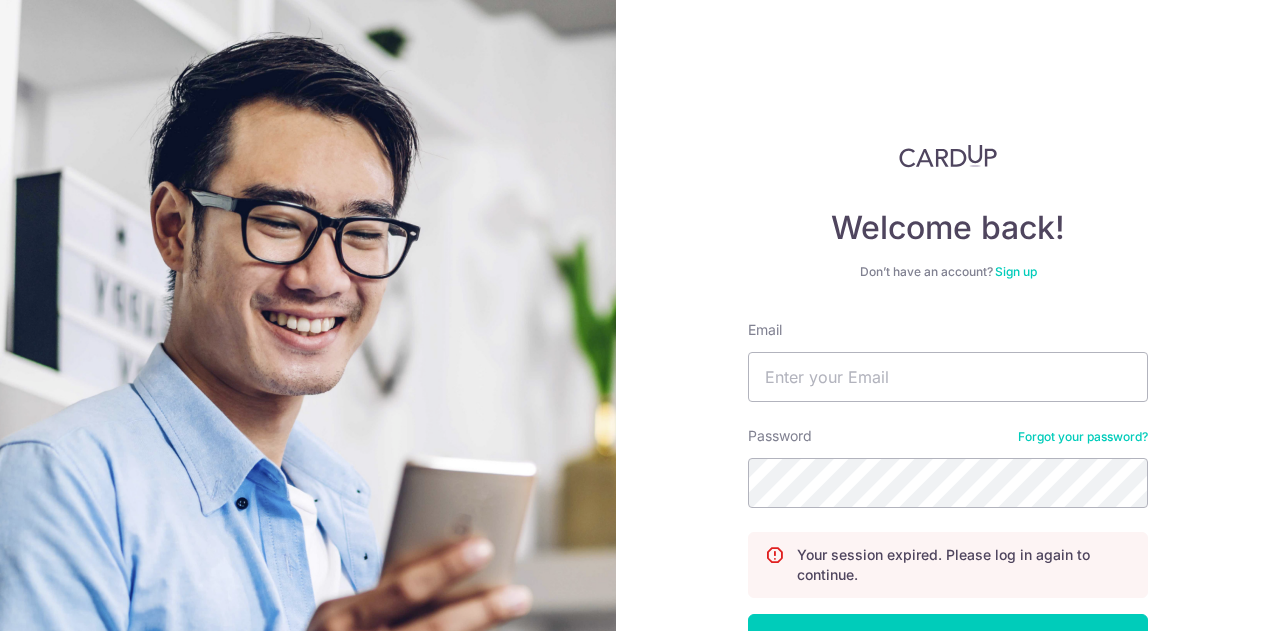 scroll, scrollTop: 0, scrollLeft: 0, axis: both 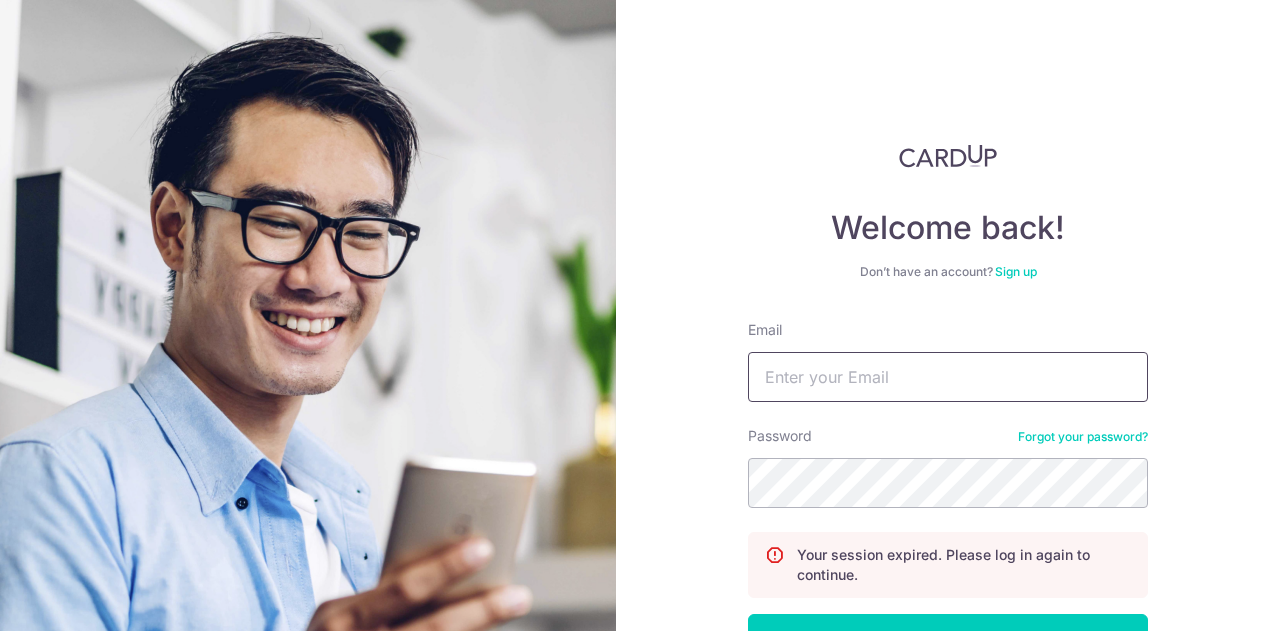 click on "Email" at bounding box center (948, 377) 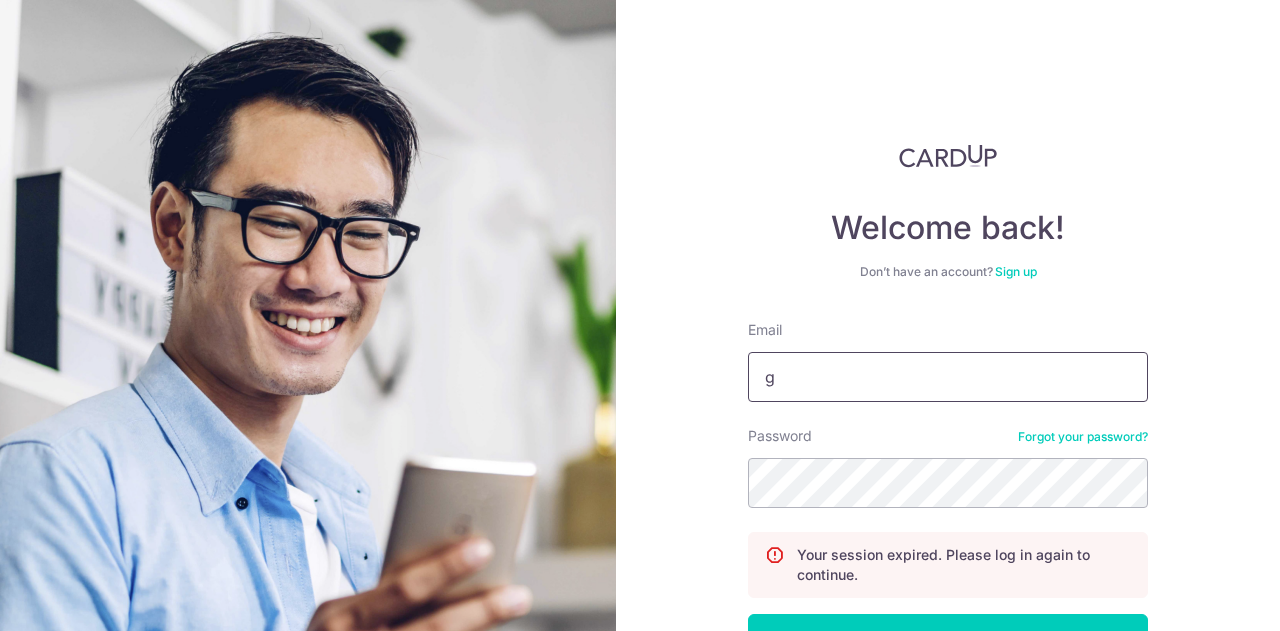 type on "[EMAIL]" 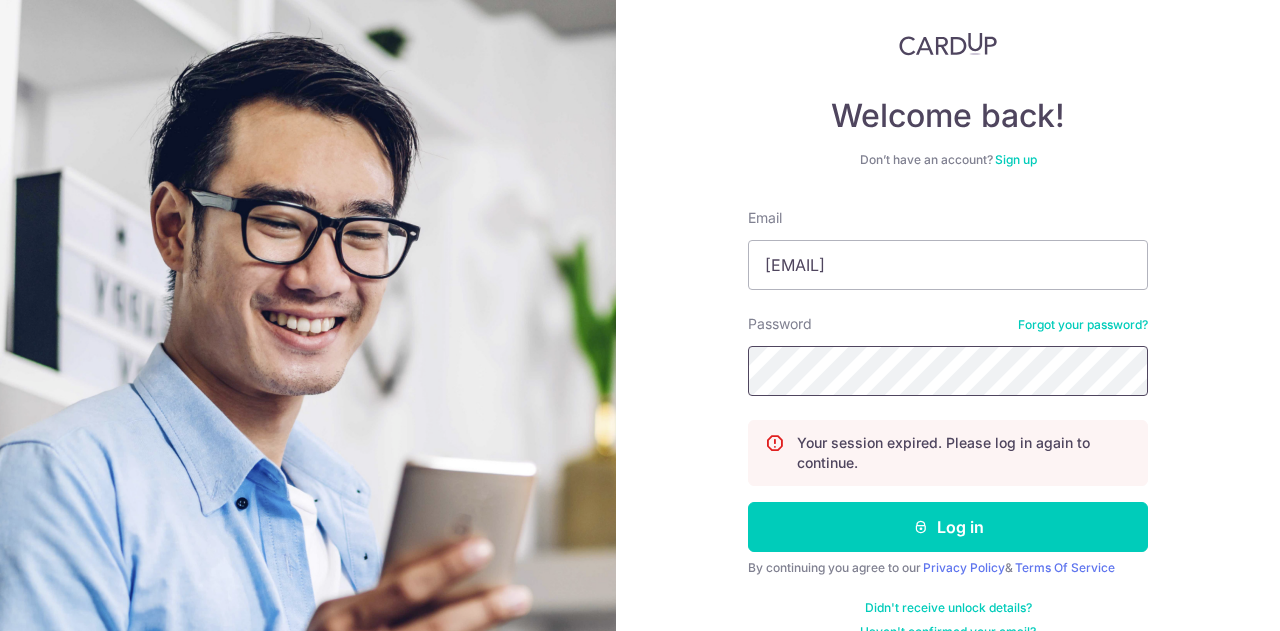 scroll, scrollTop: 143, scrollLeft: 0, axis: vertical 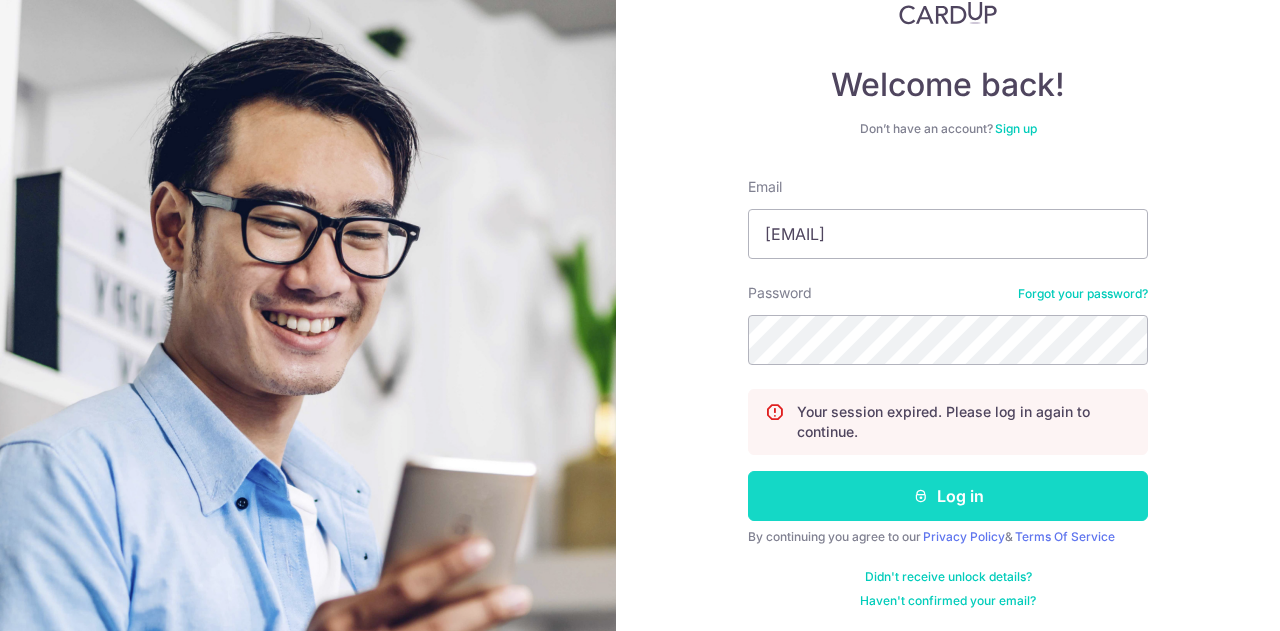 click on "Log in" at bounding box center [948, 496] 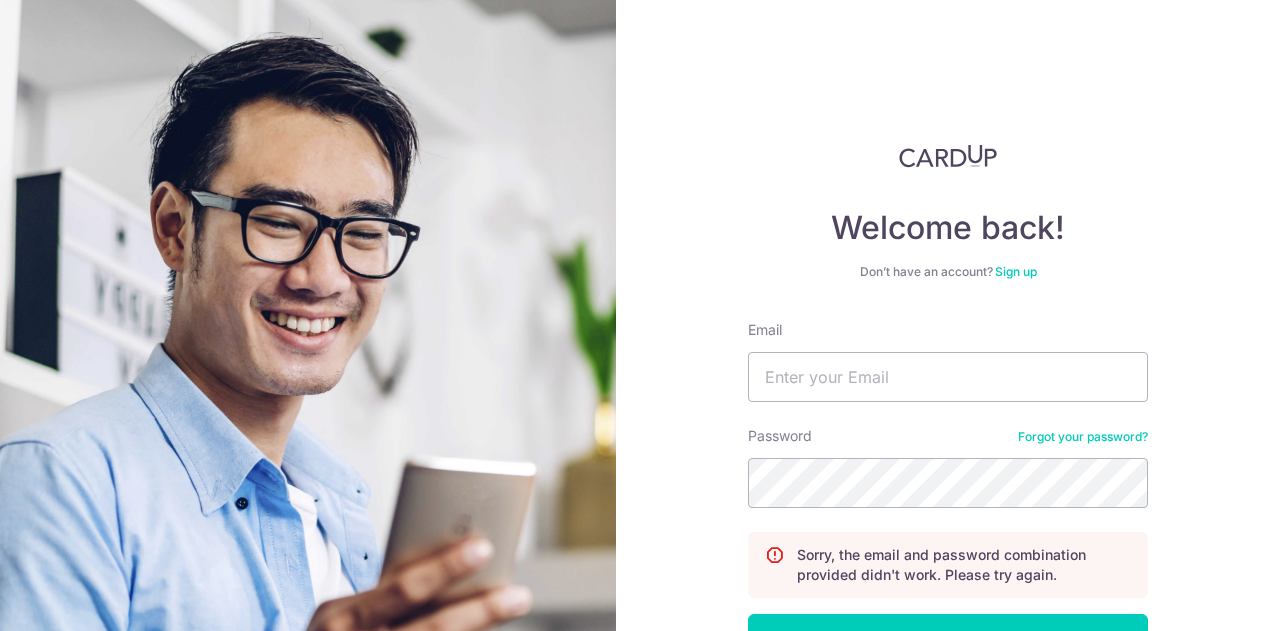 scroll, scrollTop: 0, scrollLeft: 0, axis: both 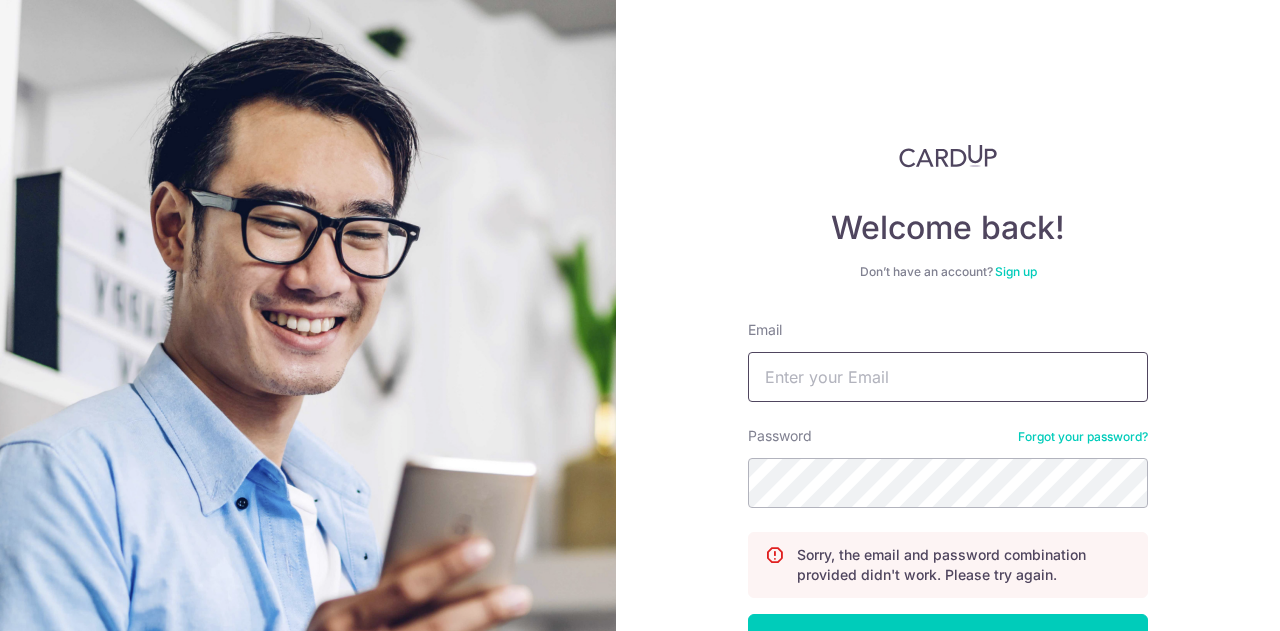 click on "Email" at bounding box center [948, 377] 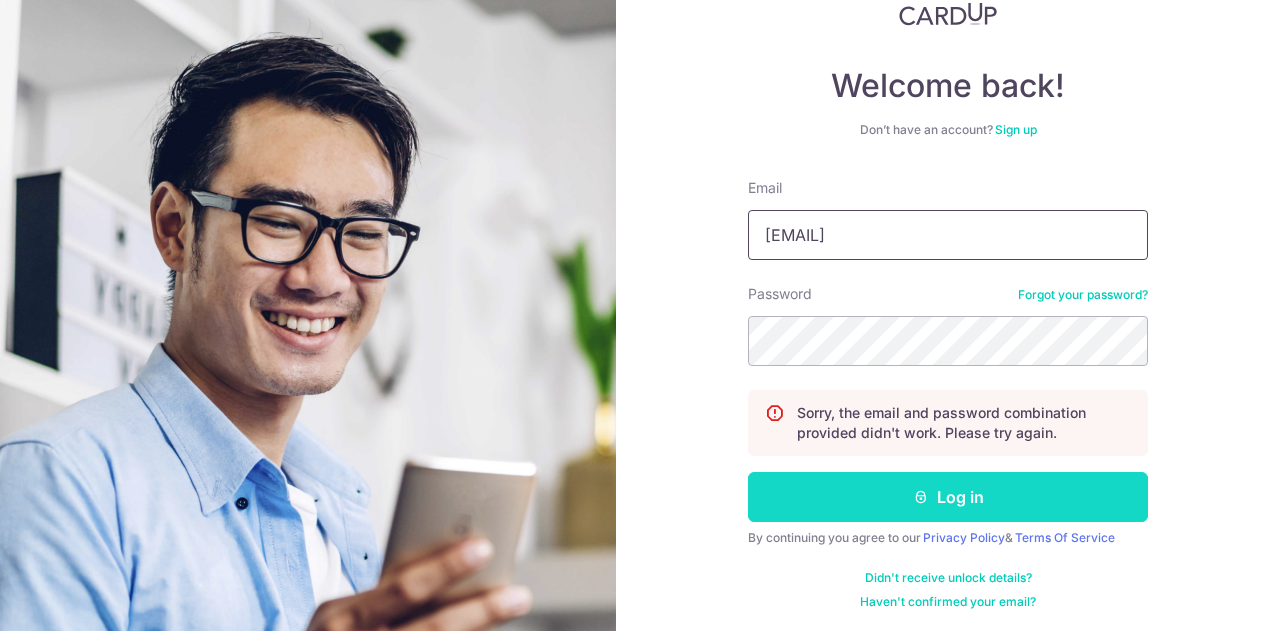 scroll, scrollTop: 143, scrollLeft: 0, axis: vertical 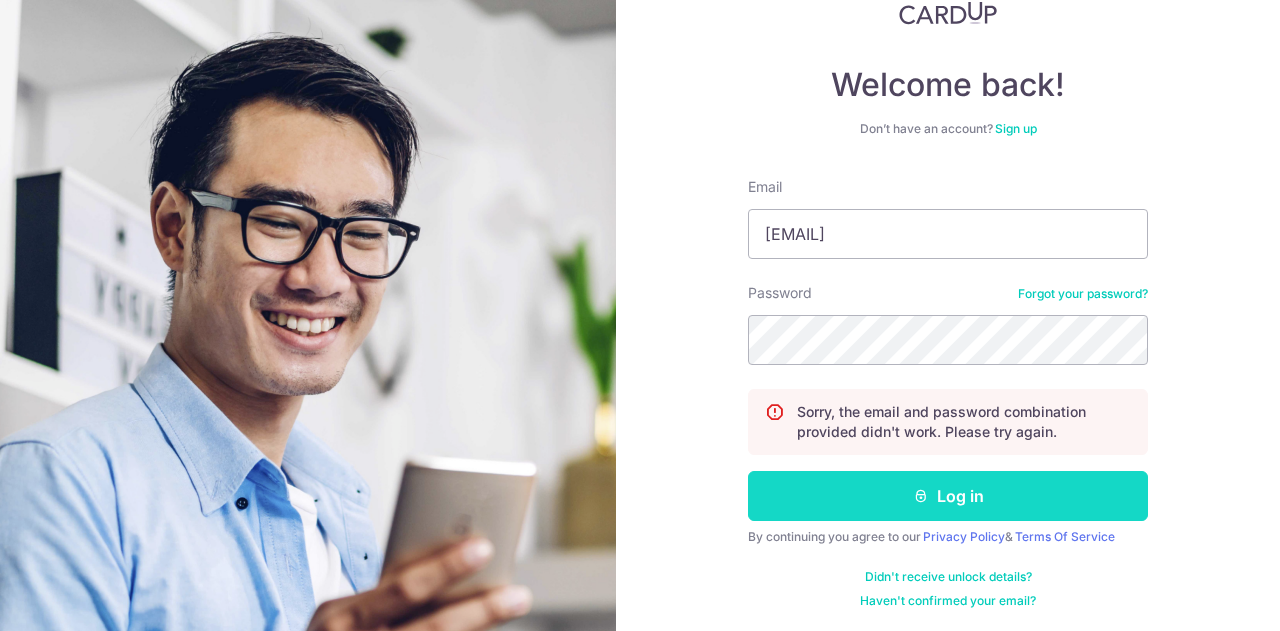 click on "Log in" at bounding box center (948, 496) 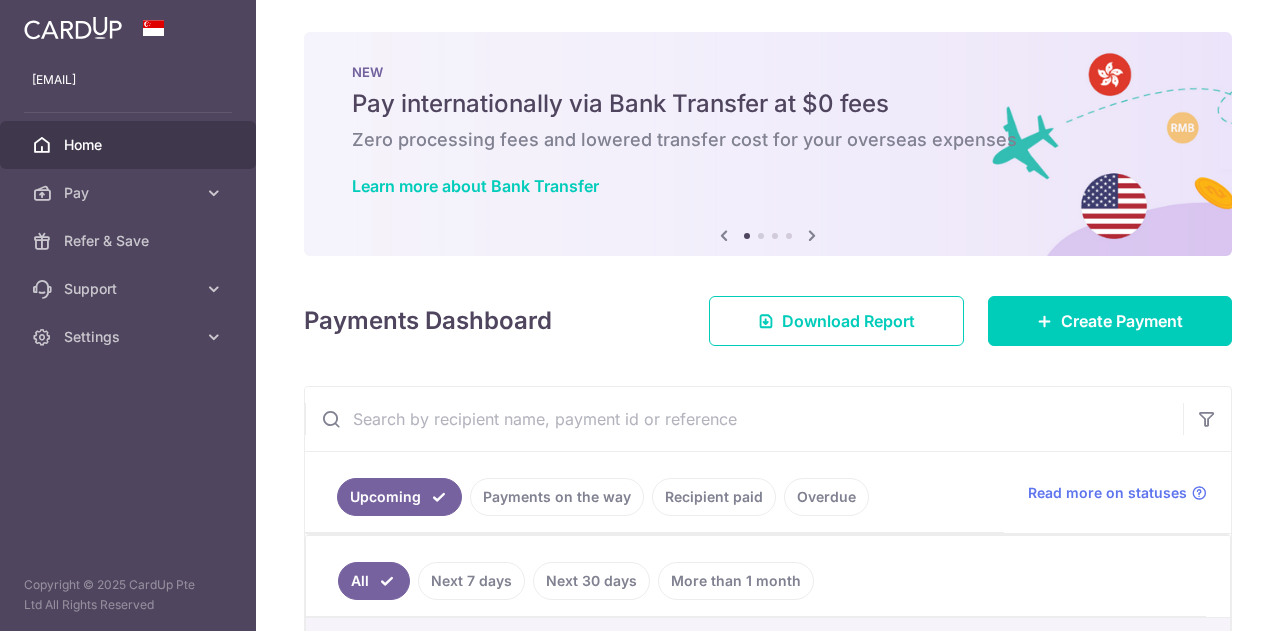 scroll, scrollTop: 0, scrollLeft: 0, axis: both 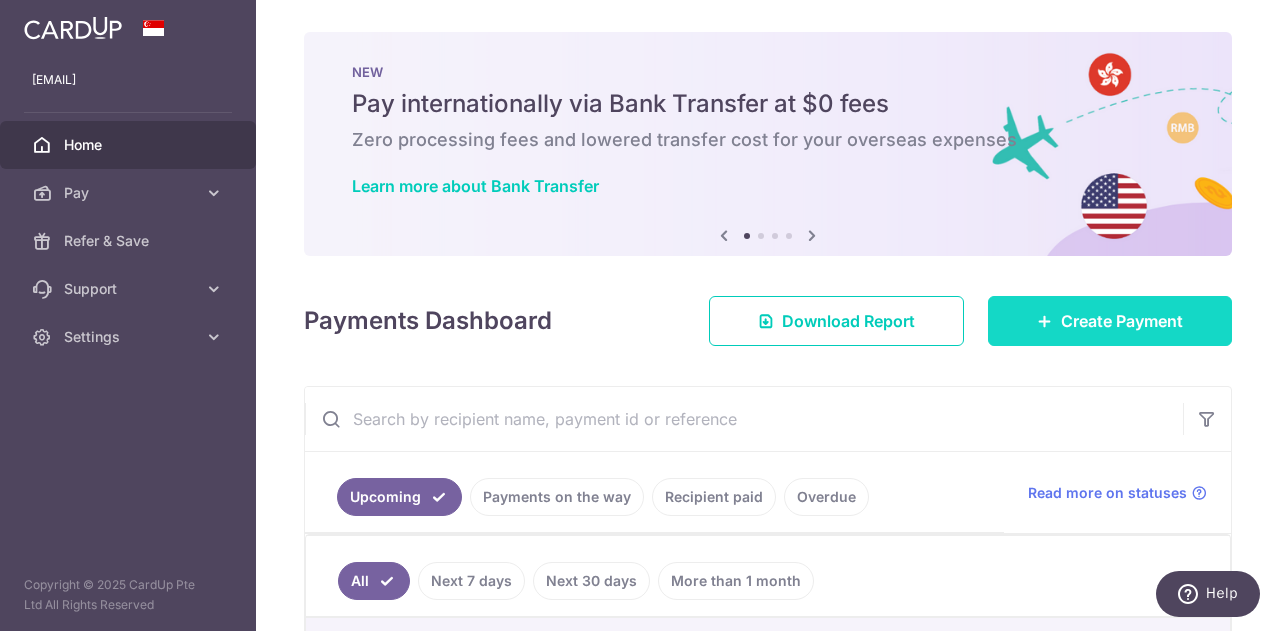 click on "Create Payment" at bounding box center (1122, 321) 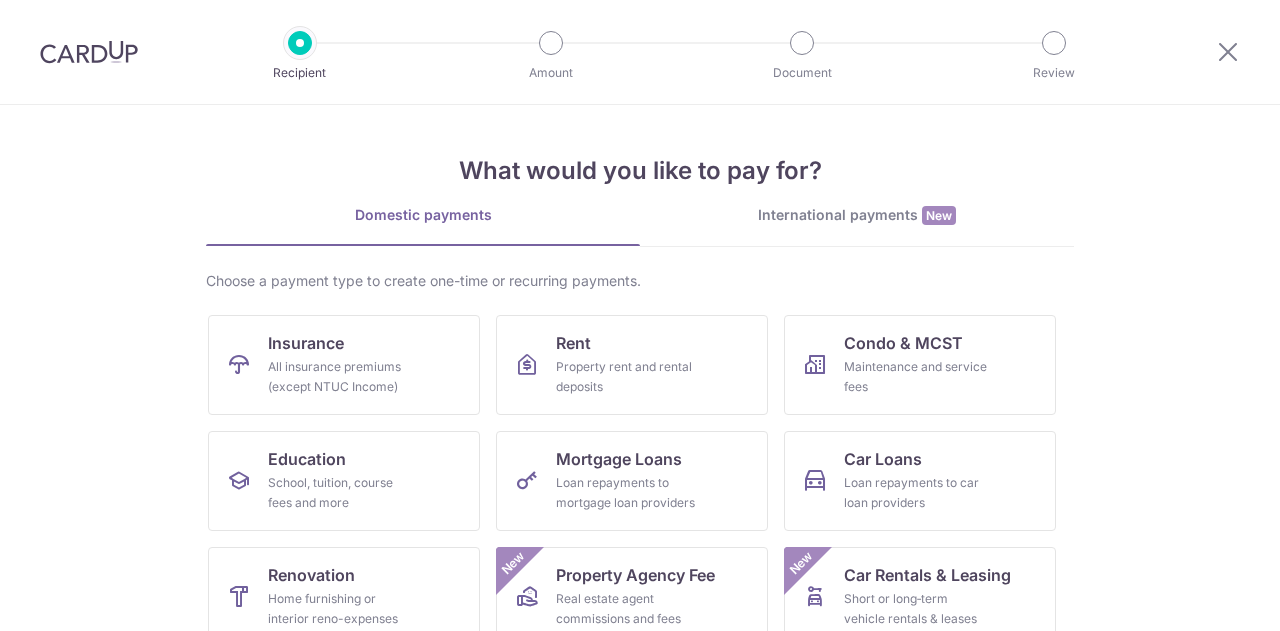 scroll, scrollTop: 0, scrollLeft: 0, axis: both 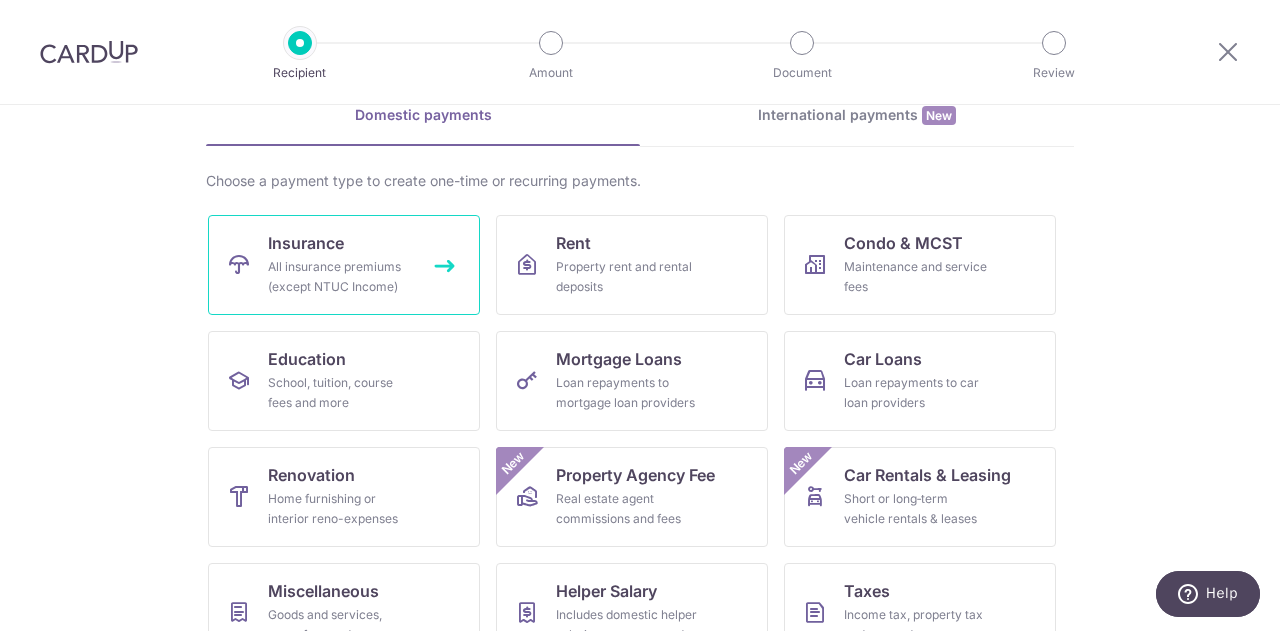 click on "All insurance premiums (except NTUC Income)" at bounding box center [340, 277] 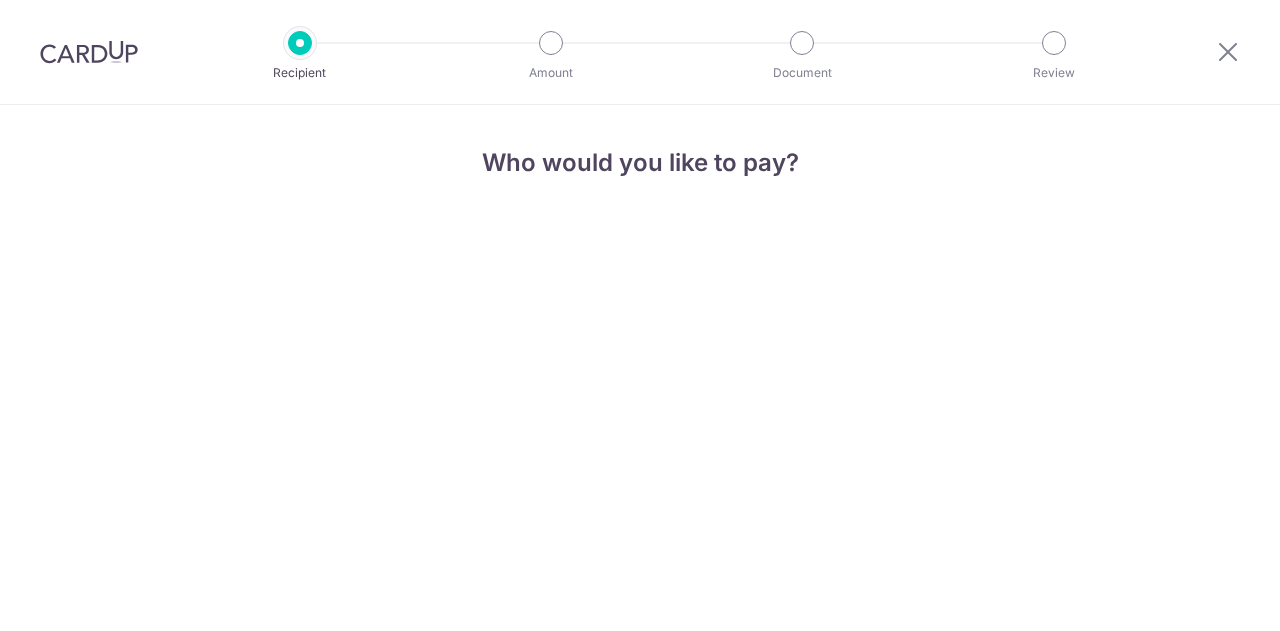 scroll, scrollTop: 0, scrollLeft: 0, axis: both 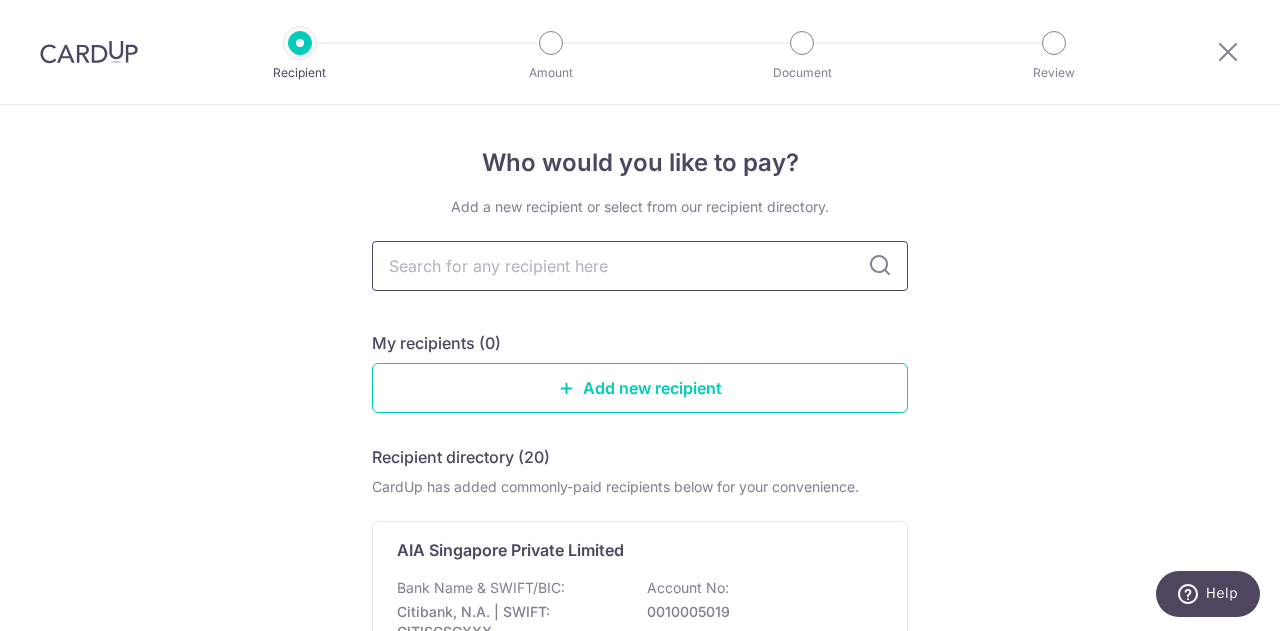 click at bounding box center (640, 266) 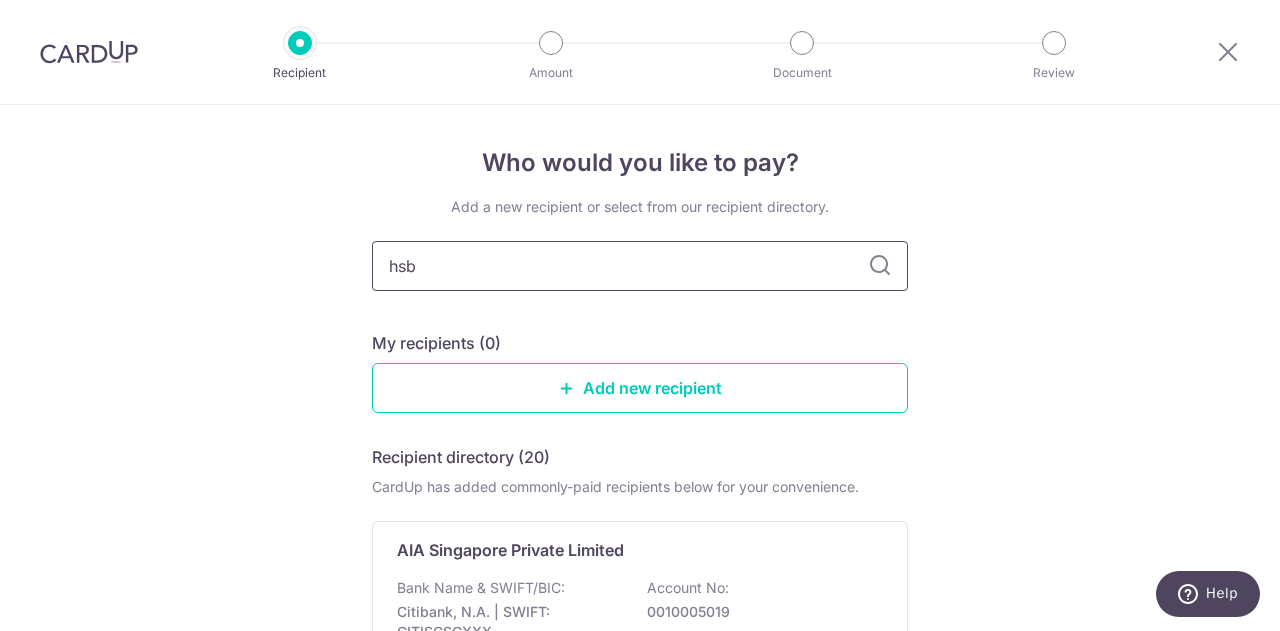 type on "hsbc" 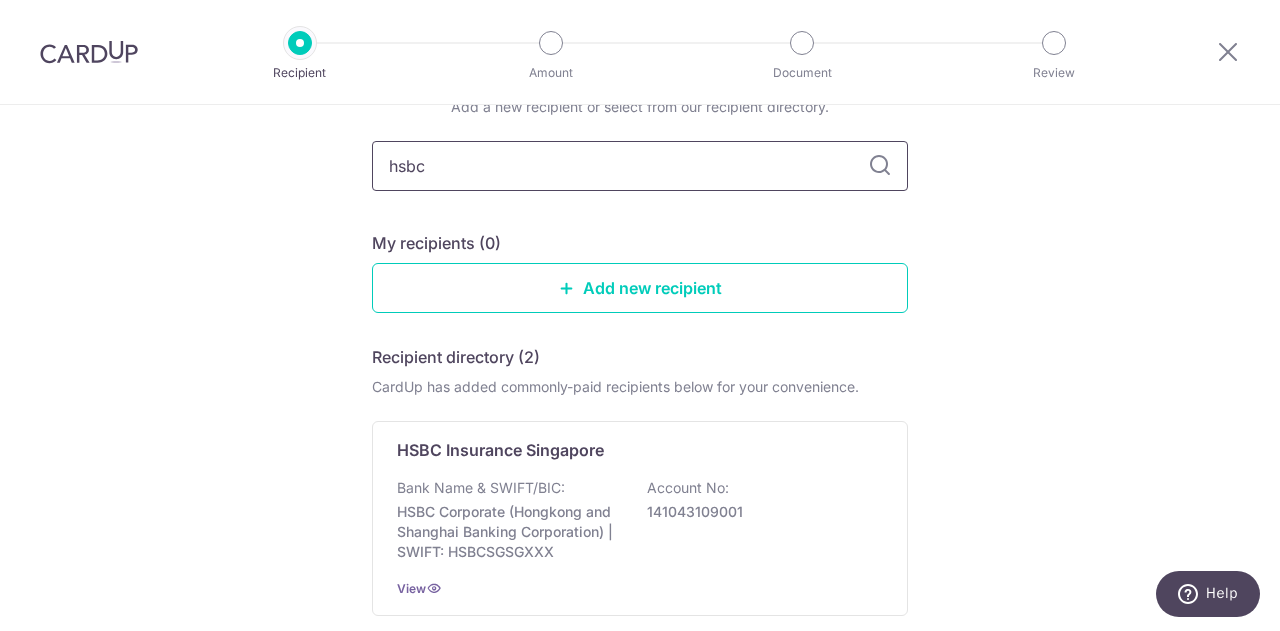scroll, scrollTop: 400, scrollLeft: 0, axis: vertical 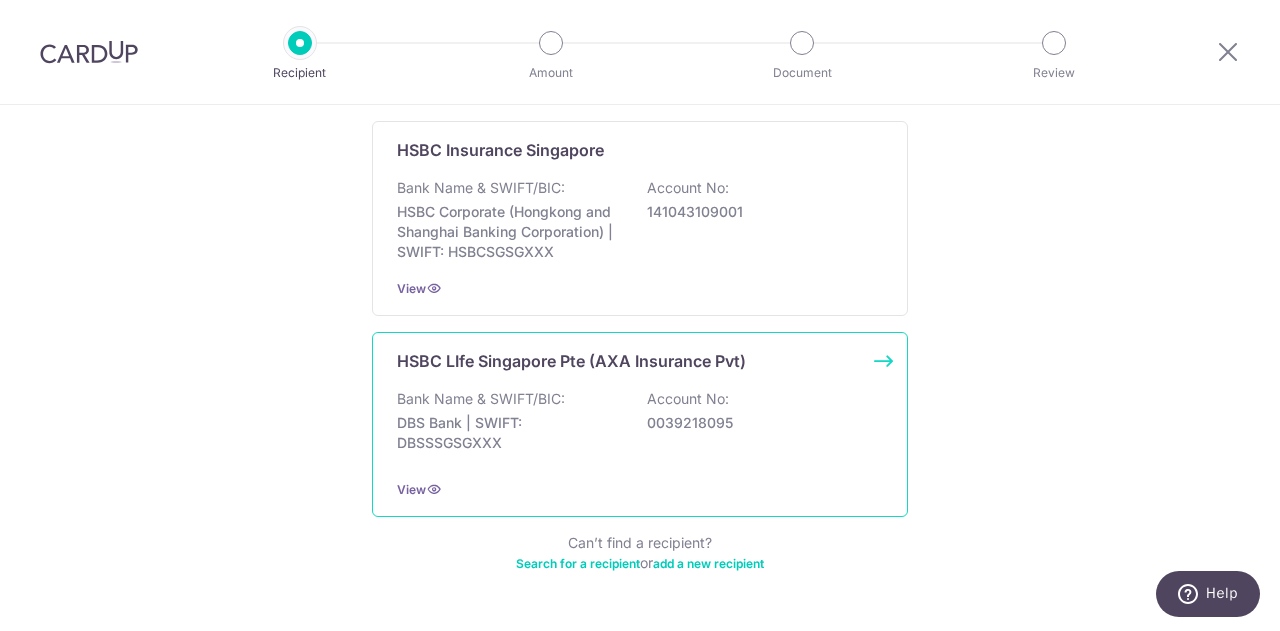 click on "HSBC LIfe Singapore Pte (AXA Insurance Pvt)
Bank Name & SWIFT/BIC:
DBS Bank | SWIFT: DBSSSGSGXXX
Account No:
0039218095
View" at bounding box center [640, 424] 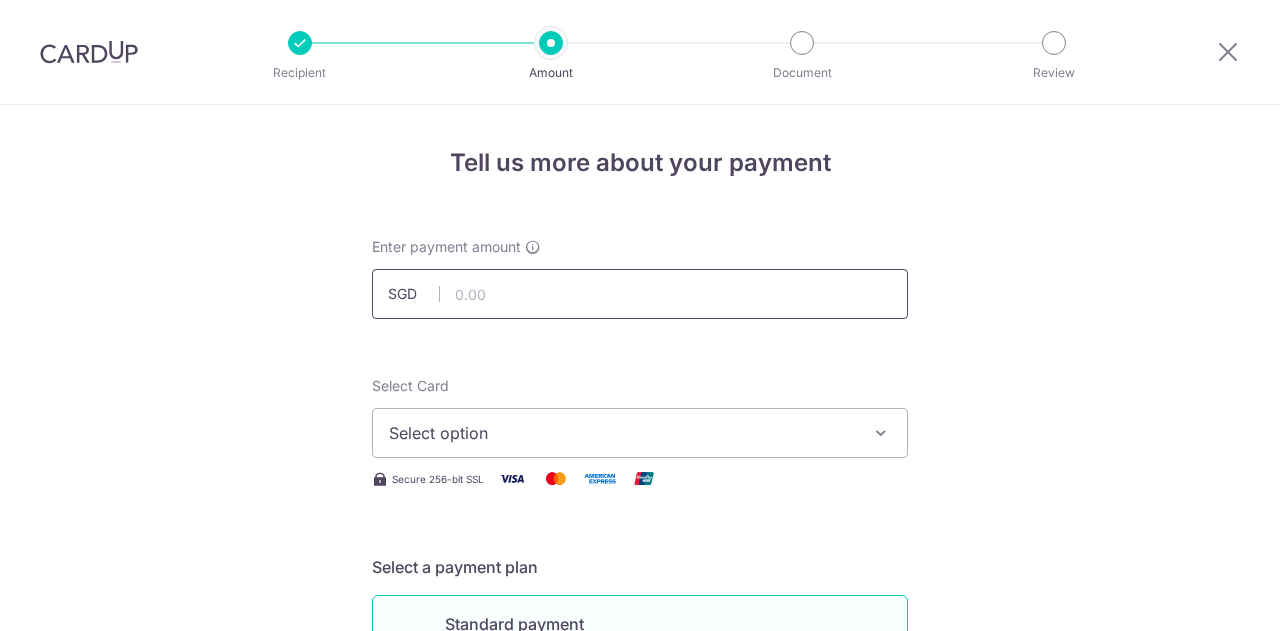 scroll, scrollTop: 0, scrollLeft: 0, axis: both 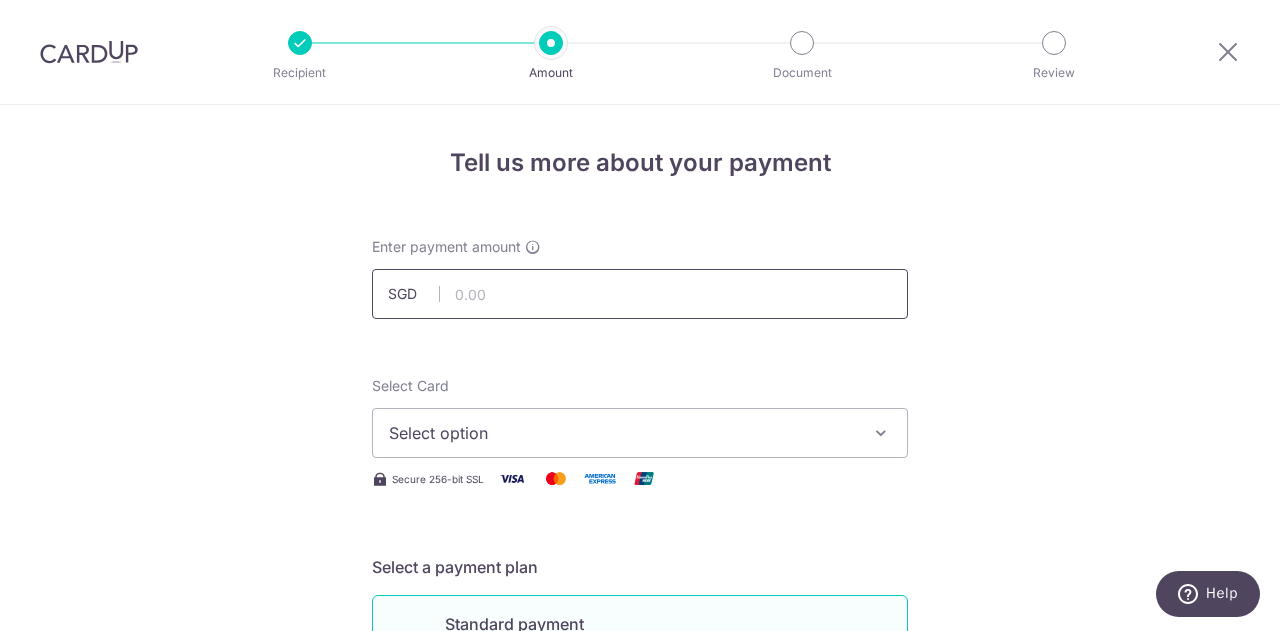 click at bounding box center [640, 294] 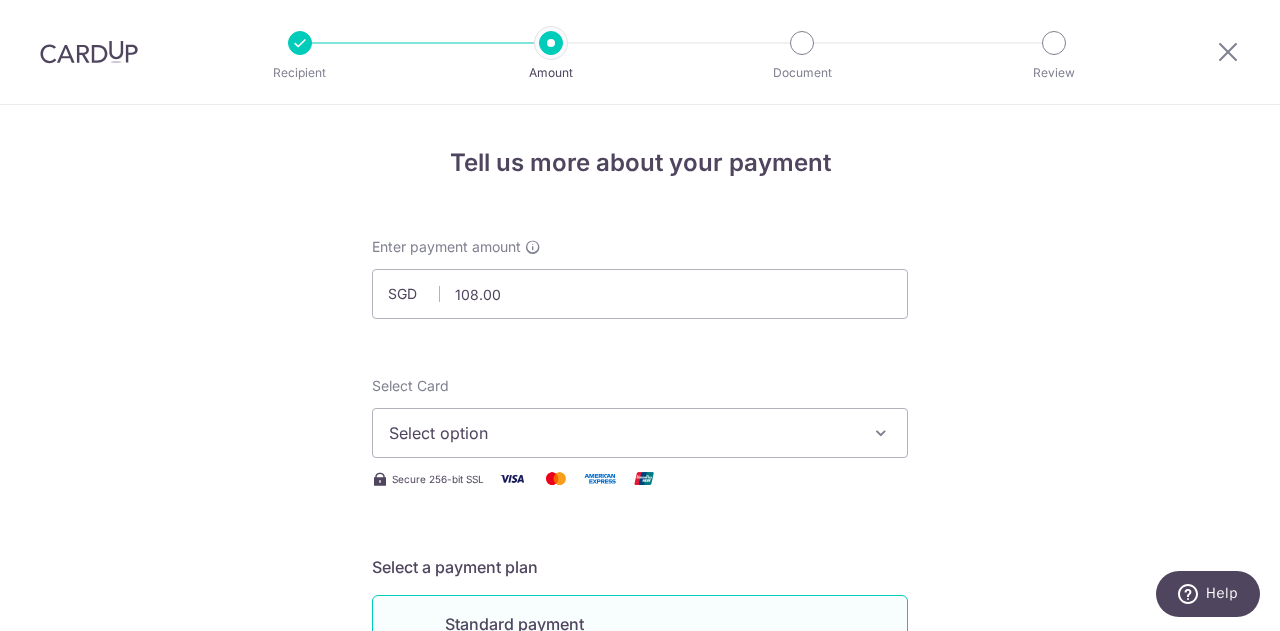 click on "Enter payment amount
SGD
[AMOUNT]
[AMOUNT]
Select Card
Select option
Add credit card
Your Cards
**** [LAST_FOUR_DIGITS]
Secure 256-bit SSL
Text
New card details
Card
Secure 256-bit SSL" at bounding box center [640, 1028] 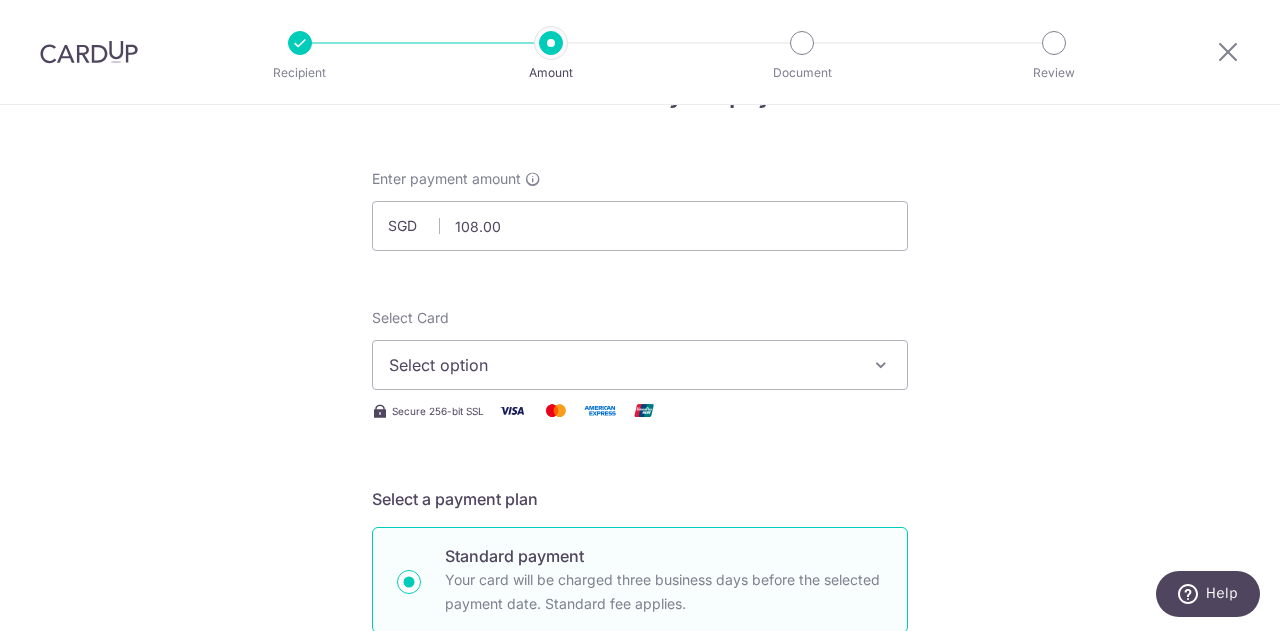 scroll, scrollTop: 100, scrollLeft: 0, axis: vertical 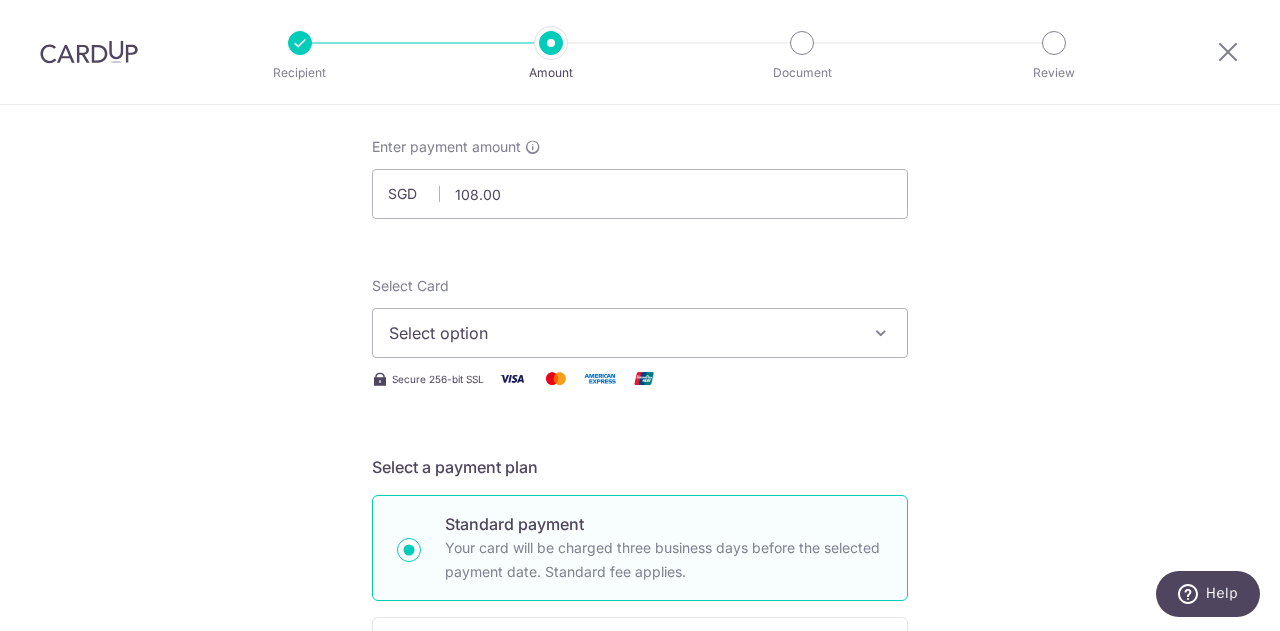 click on "Select option" at bounding box center [622, 333] 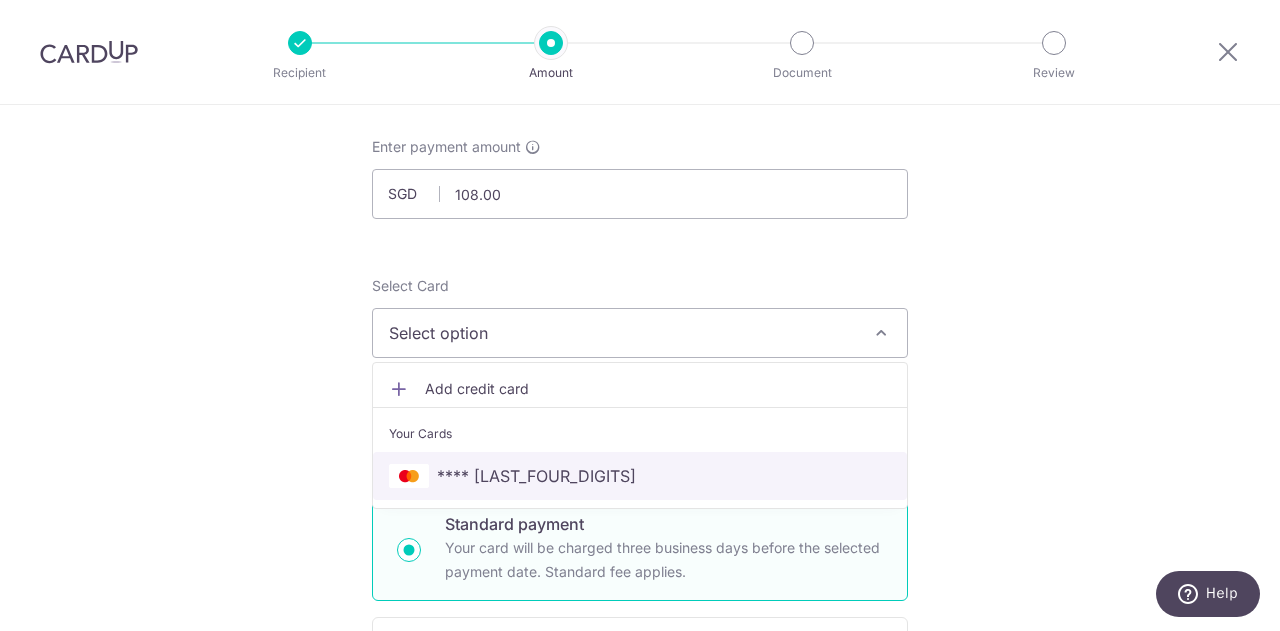 click on "**** [LAST_FOUR_DIGITS]" at bounding box center [640, 476] 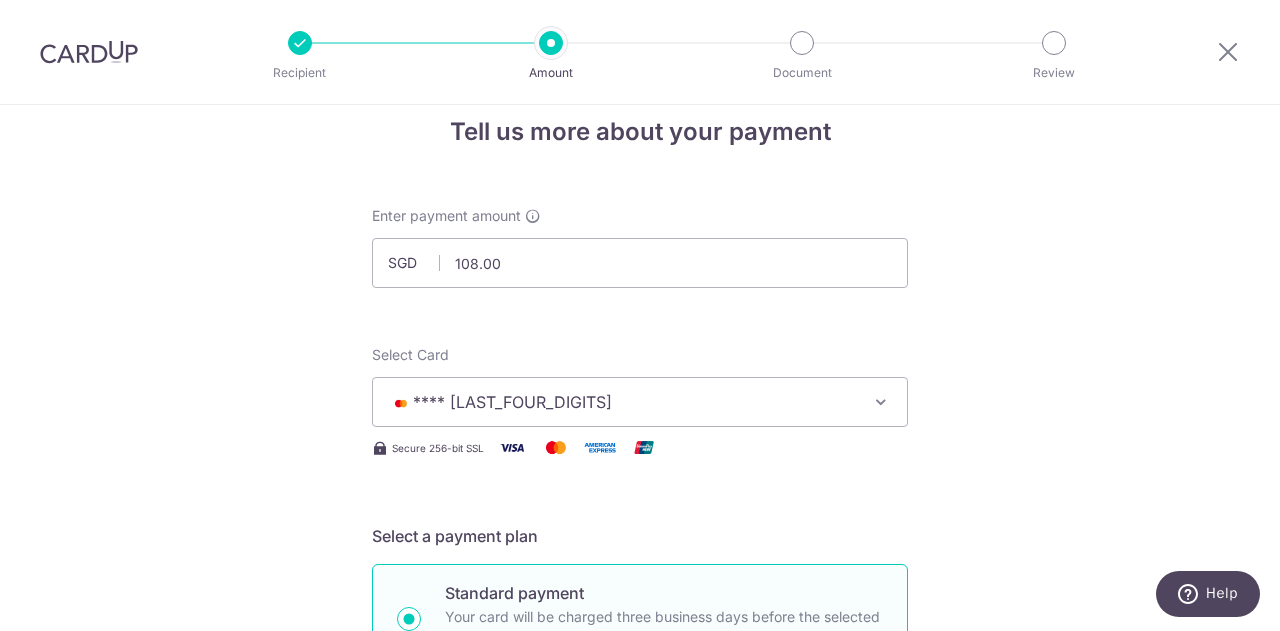 scroll, scrollTop: 0, scrollLeft: 0, axis: both 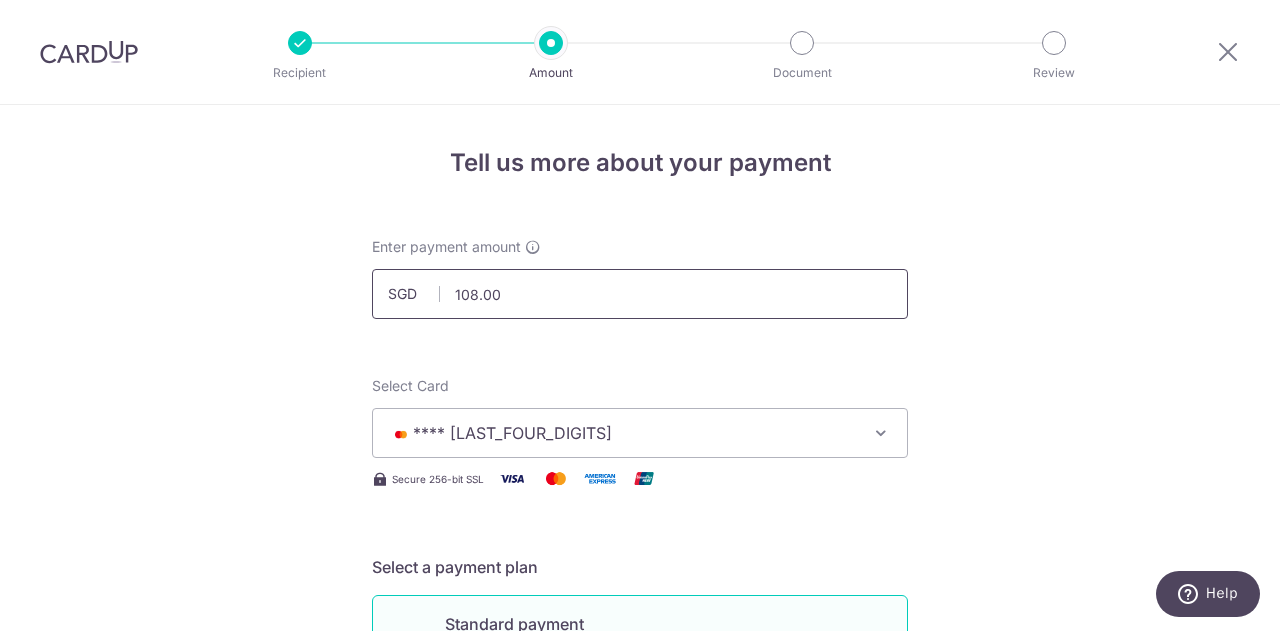 drag, startPoint x: 568, startPoint y: 298, endPoint x: 380, endPoint y: 307, distance: 188.2153 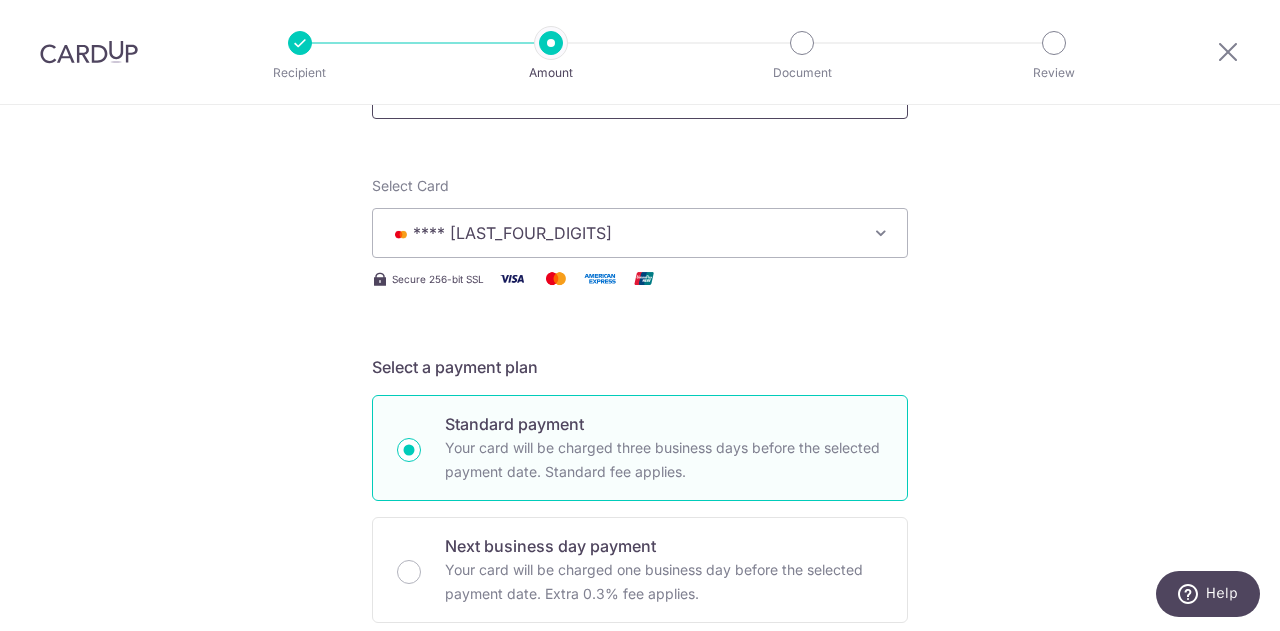 scroll, scrollTop: 0, scrollLeft: 0, axis: both 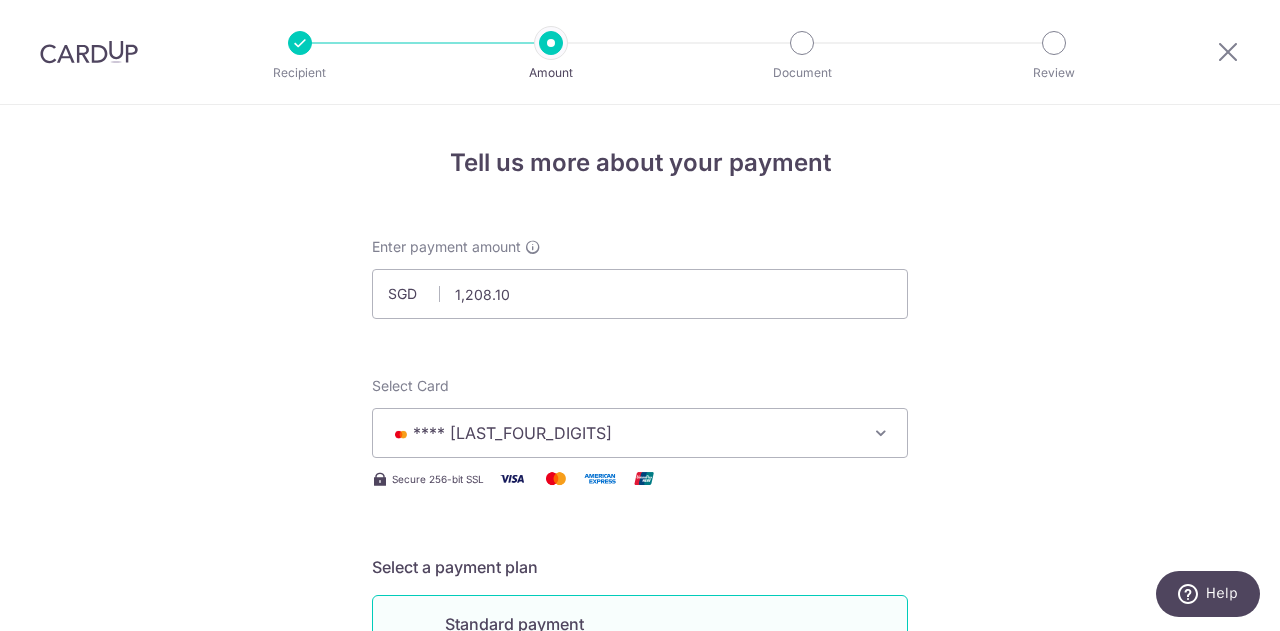 click on "Tell us more about your payment
Enter payment amount
SGD
1,208.10
1208.10
Select Card
**** 5588
Add credit card
Your Cards
**** 5588
Secure 256-bit SSL
Text
New card details
Card
Secure 256-bit SSL" at bounding box center (640, 1009) 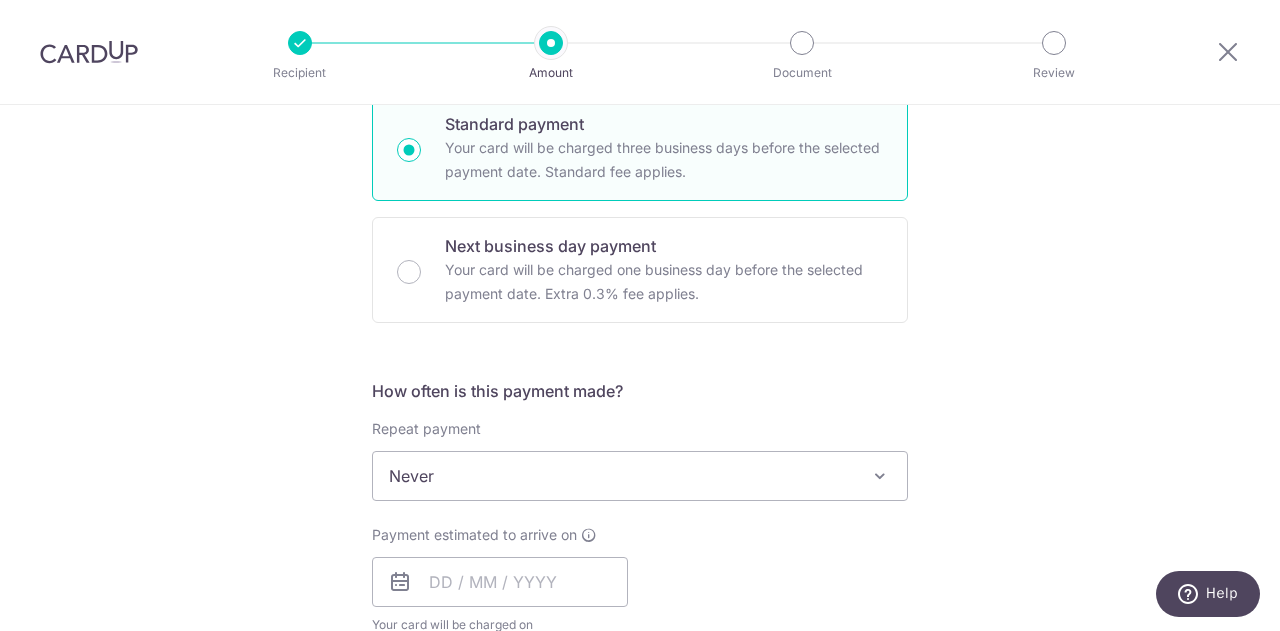 scroll, scrollTop: 600, scrollLeft: 0, axis: vertical 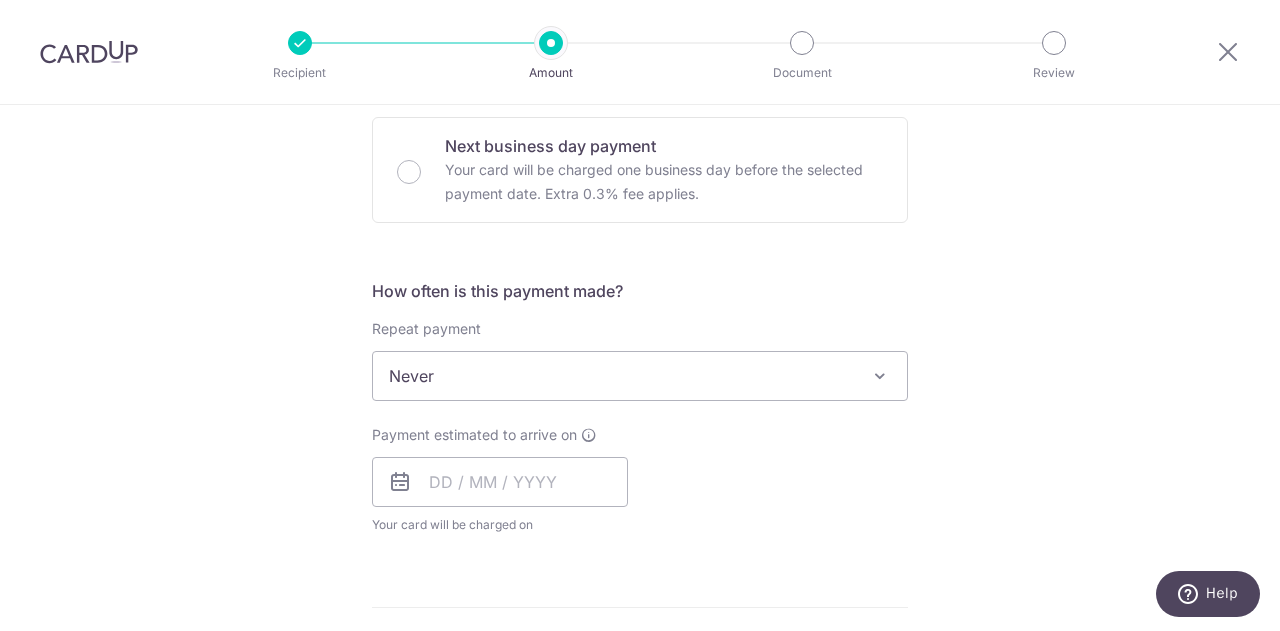 click on "Never" at bounding box center (640, 376) 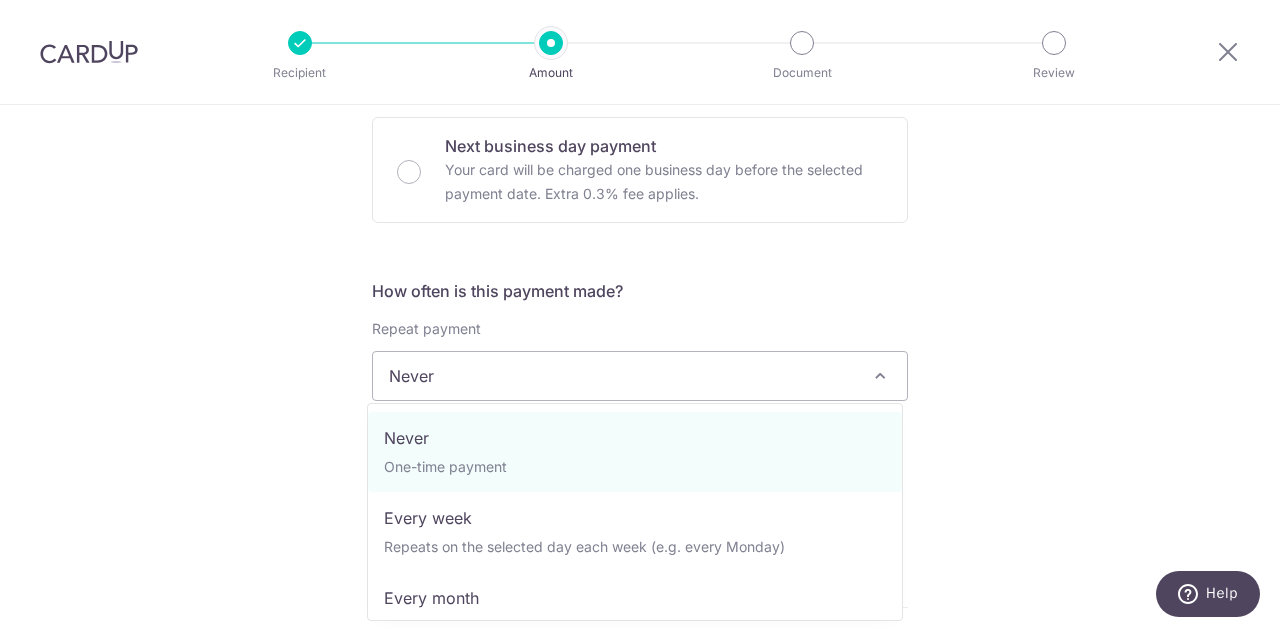 click on "Never" at bounding box center (640, 376) 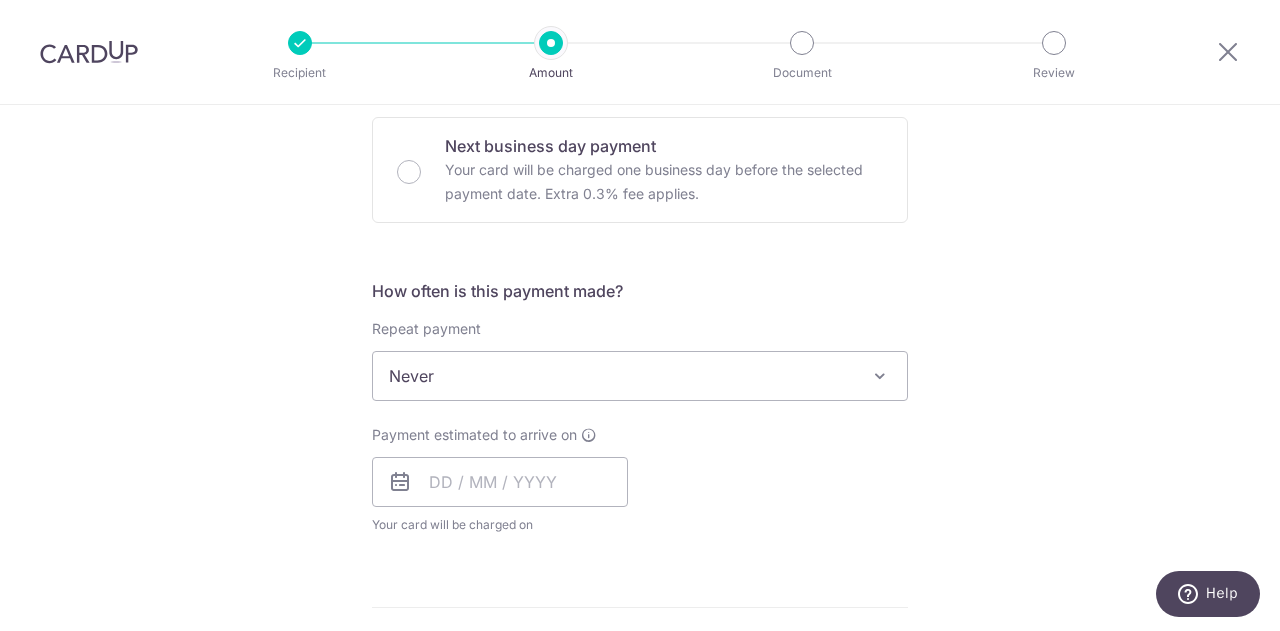 scroll, scrollTop: 700, scrollLeft: 0, axis: vertical 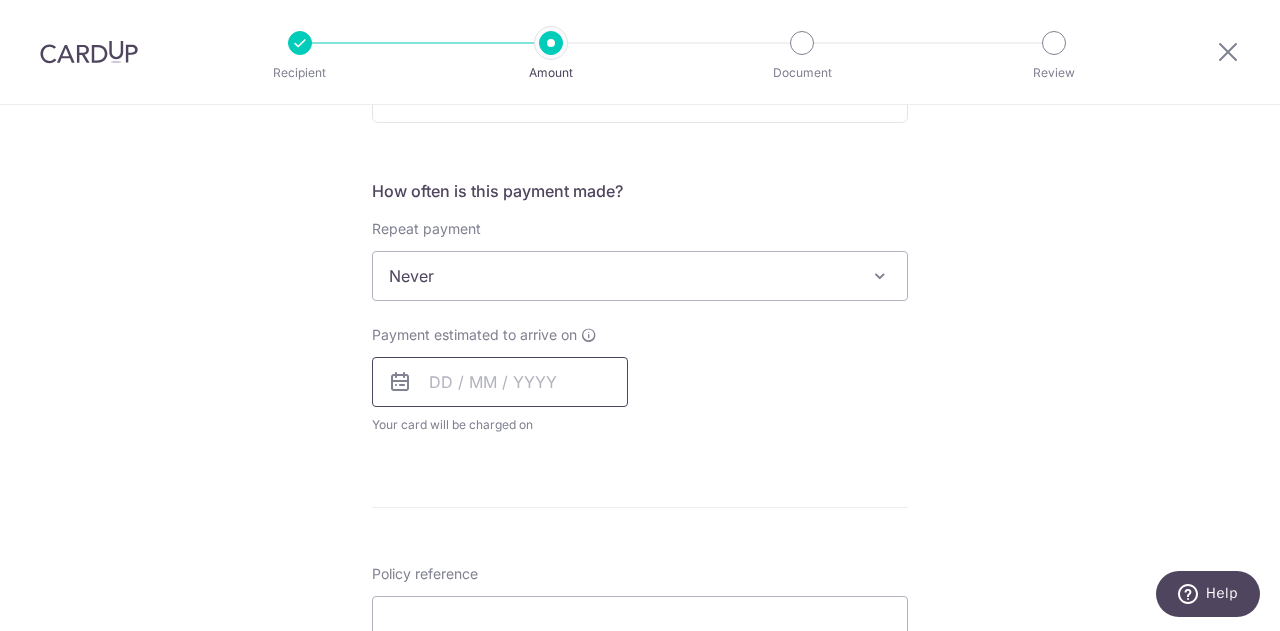 click at bounding box center (500, 382) 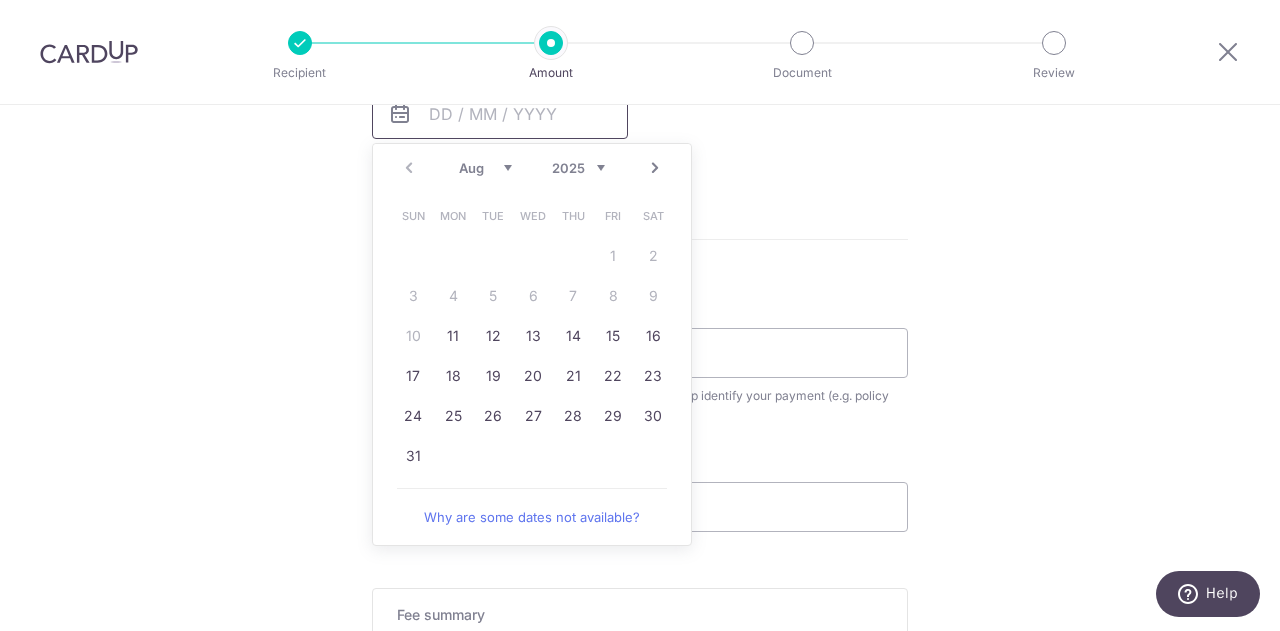 scroll, scrollTop: 1000, scrollLeft: 0, axis: vertical 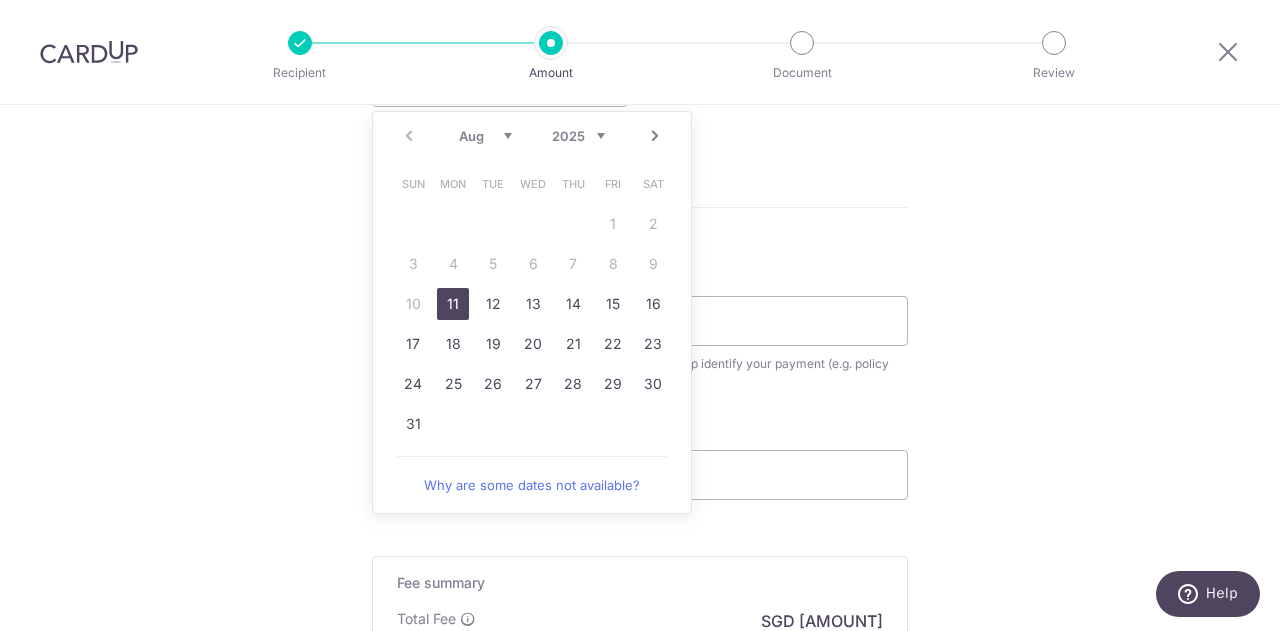 click on "11" at bounding box center (453, 304) 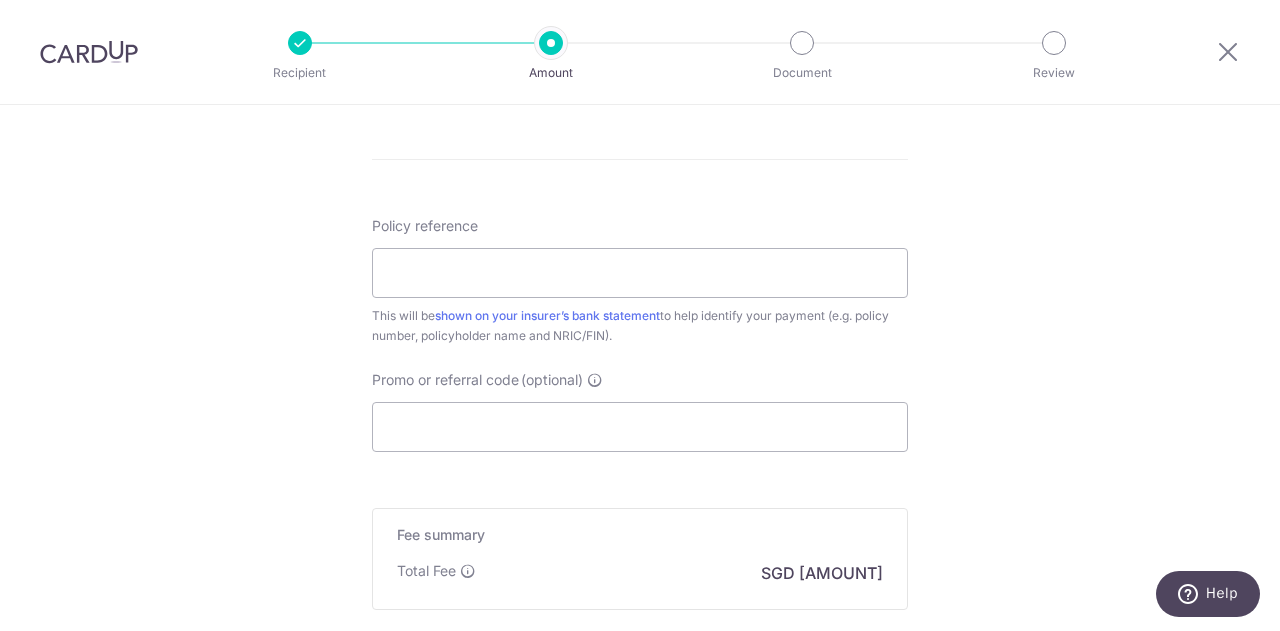 scroll, scrollTop: 1200, scrollLeft: 0, axis: vertical 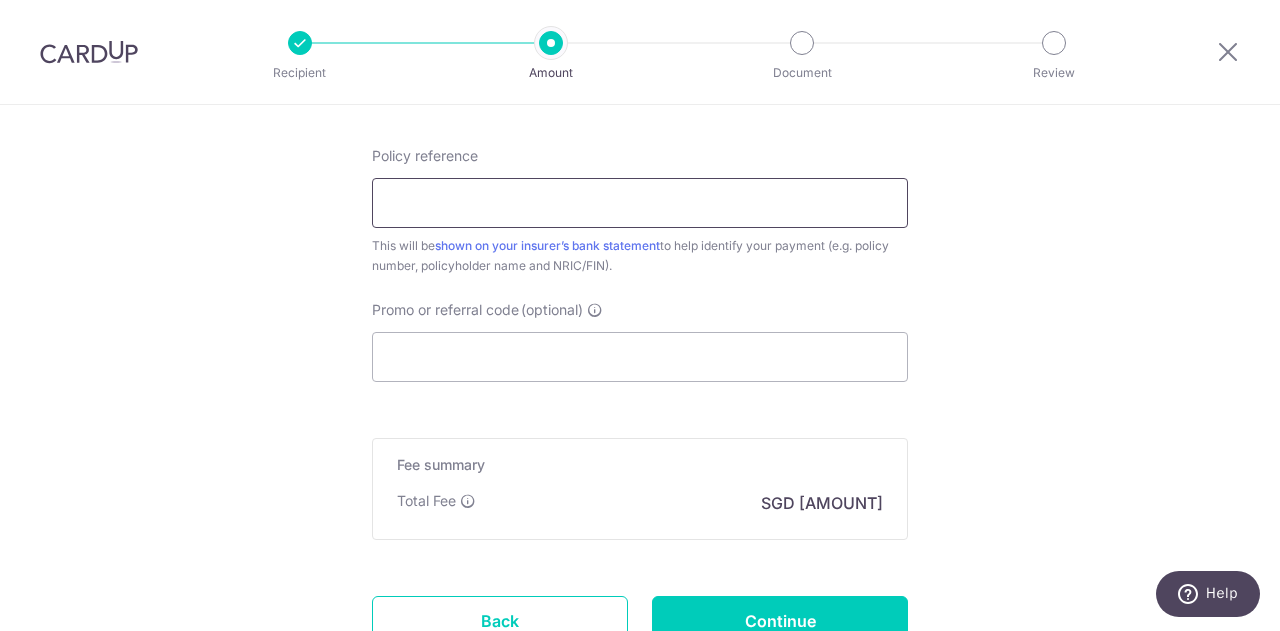 click on "Policy reference" at bounding box center [640, 203] 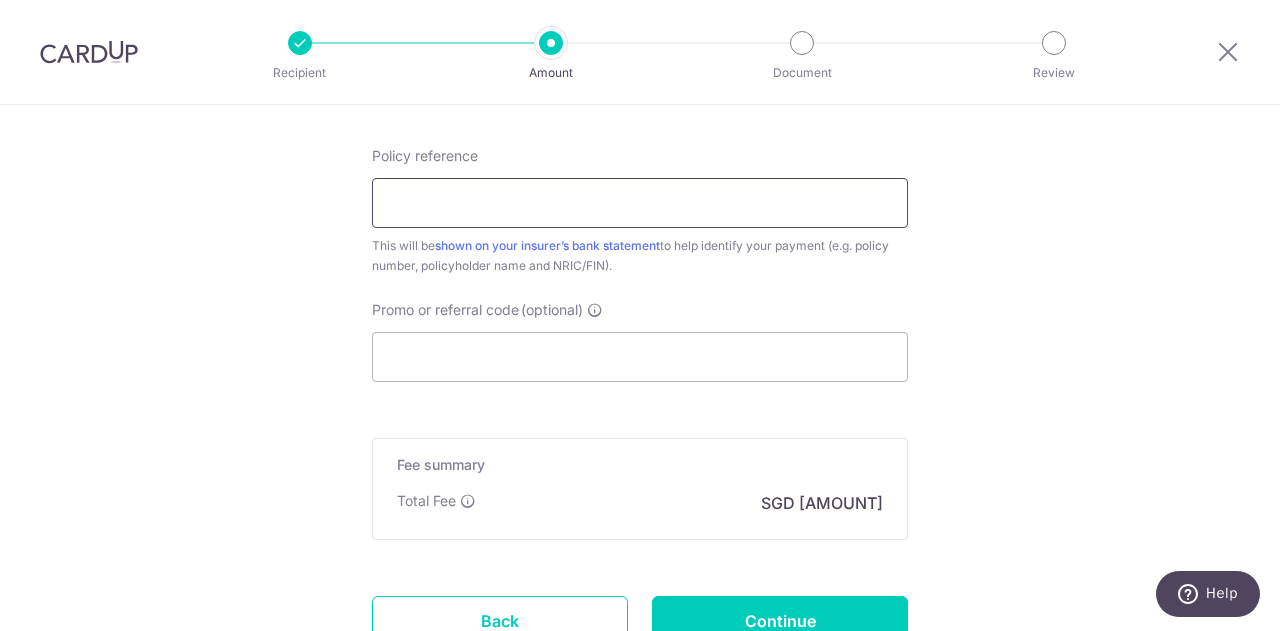 paste on "Hzd4-HEvguJJ7xi" 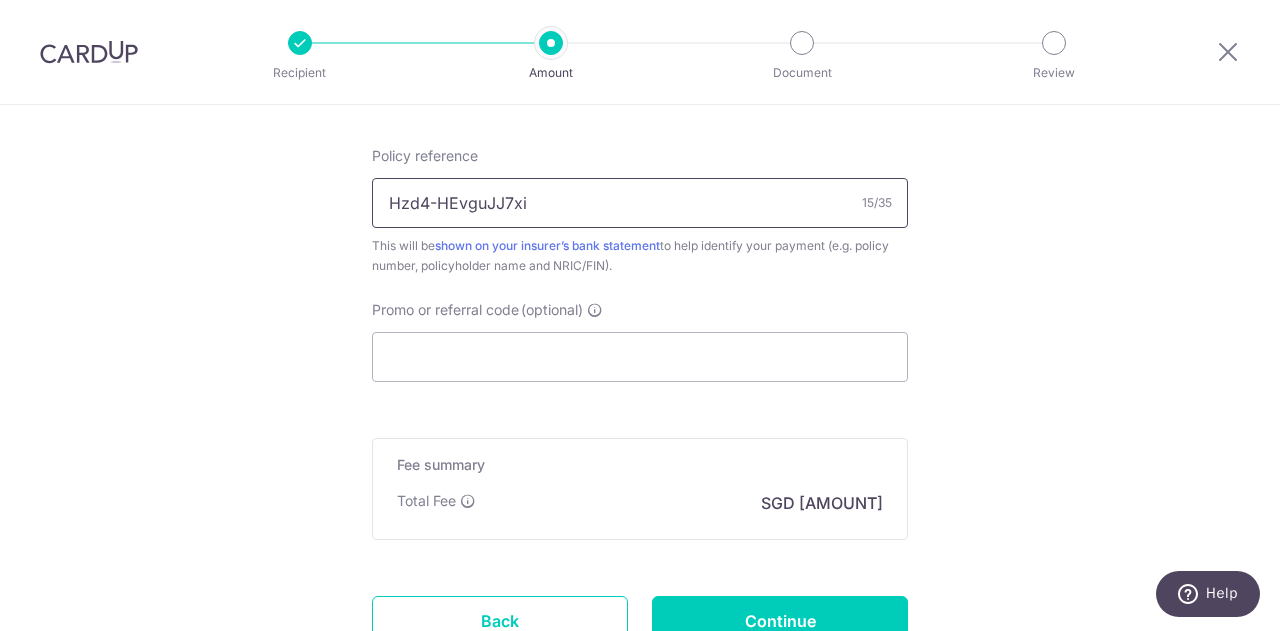 type 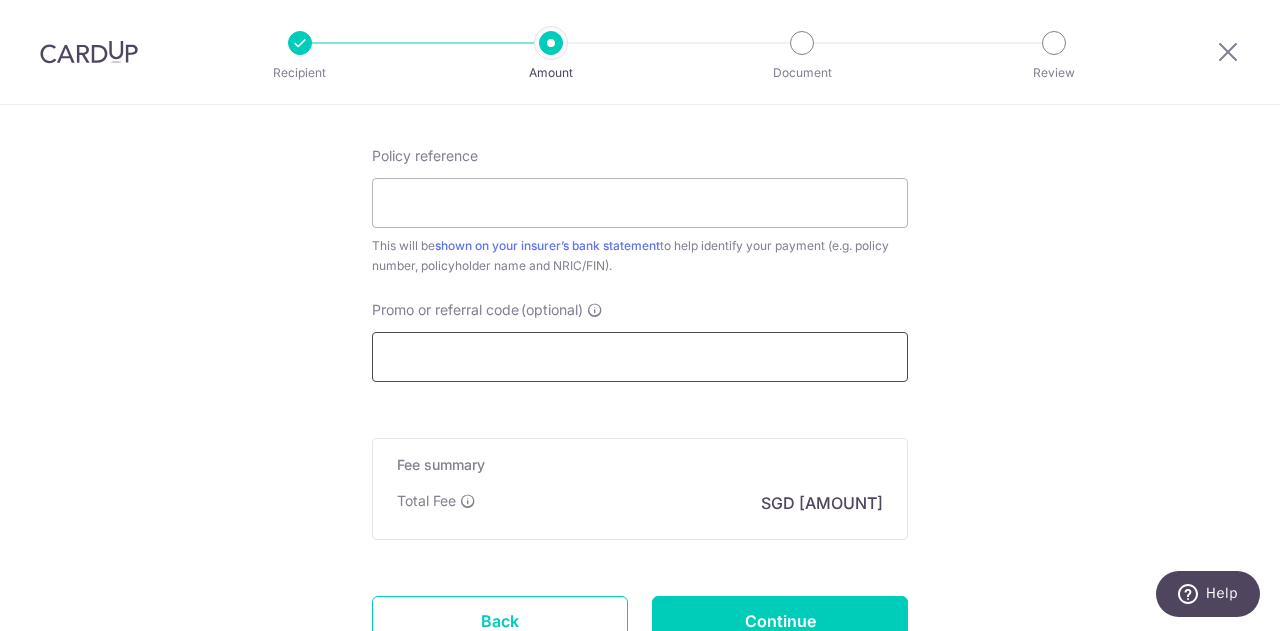 click on "Promo or referral code
(optional)" at bounding box center [640, 357] 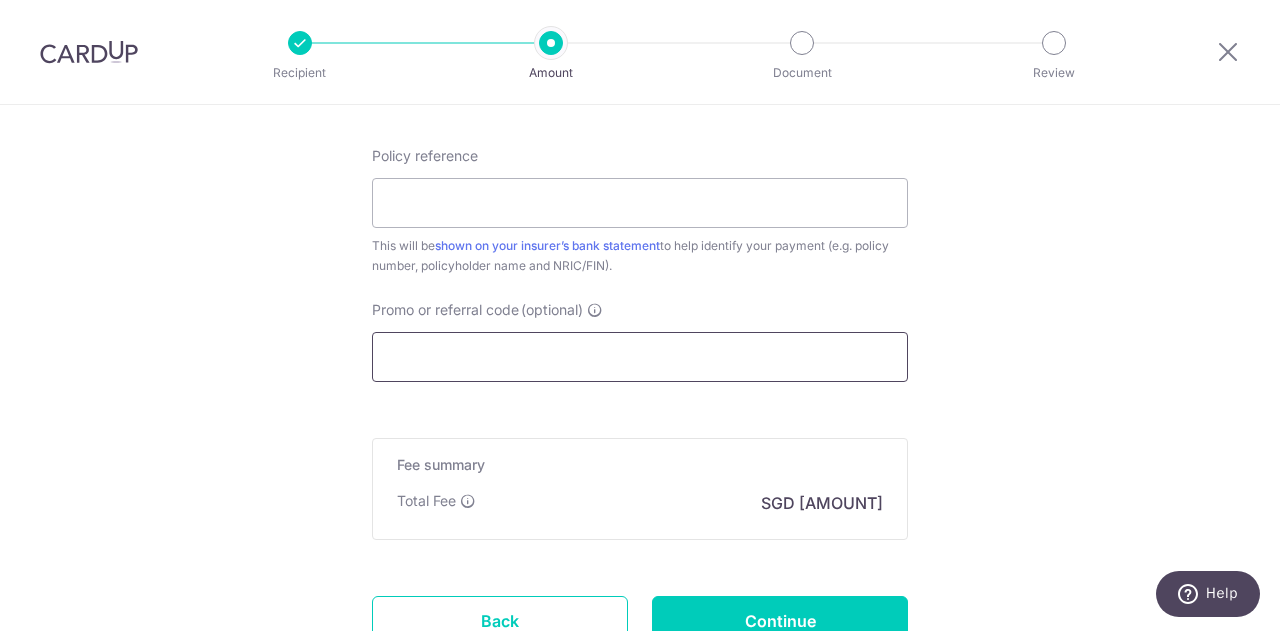 paste on "[PHONE]" 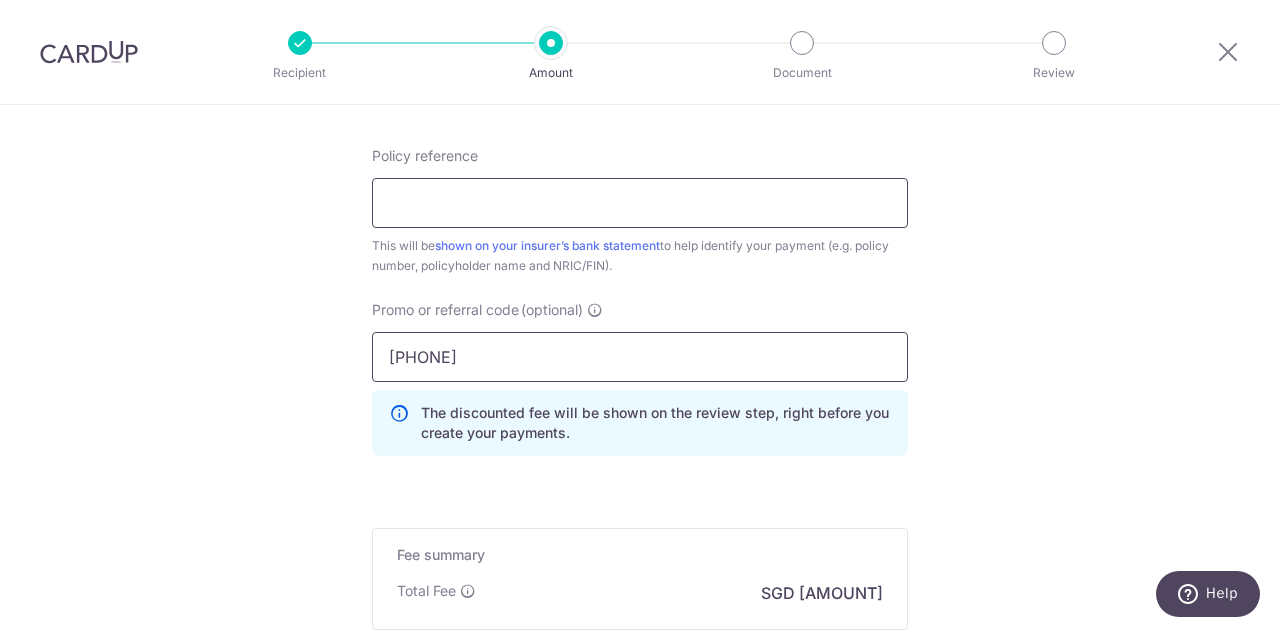 type on "[PHONE]" 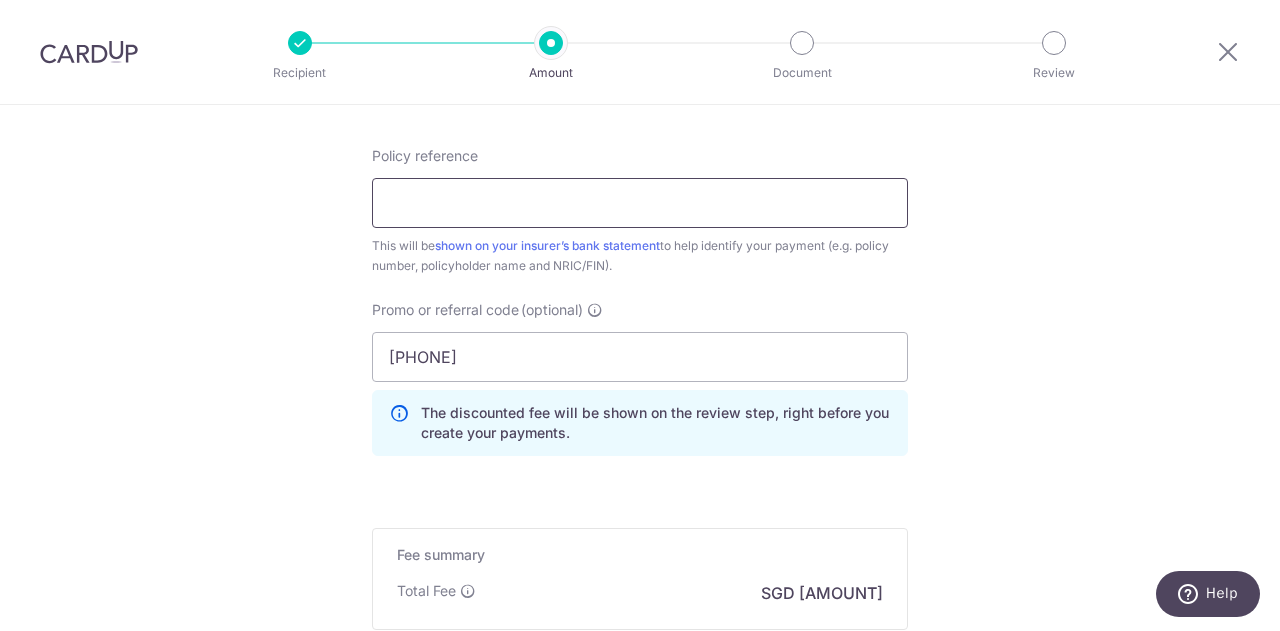 click on "Policy reference" at bounding box center [640, 203] 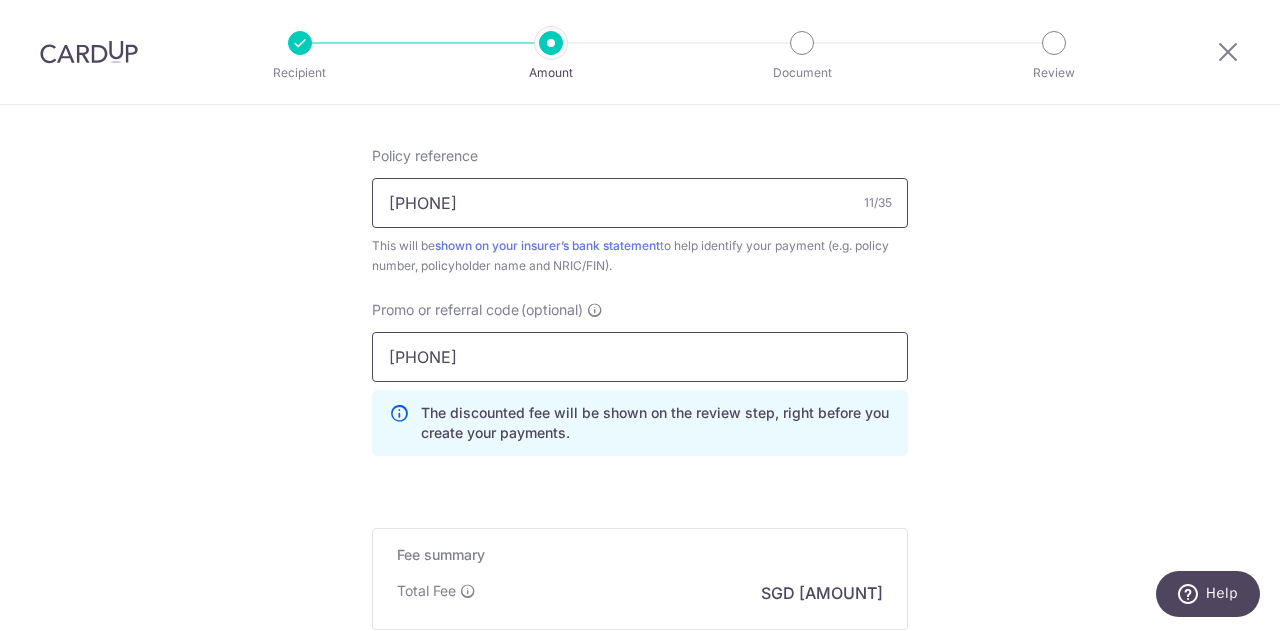 type on "[PHONE]" 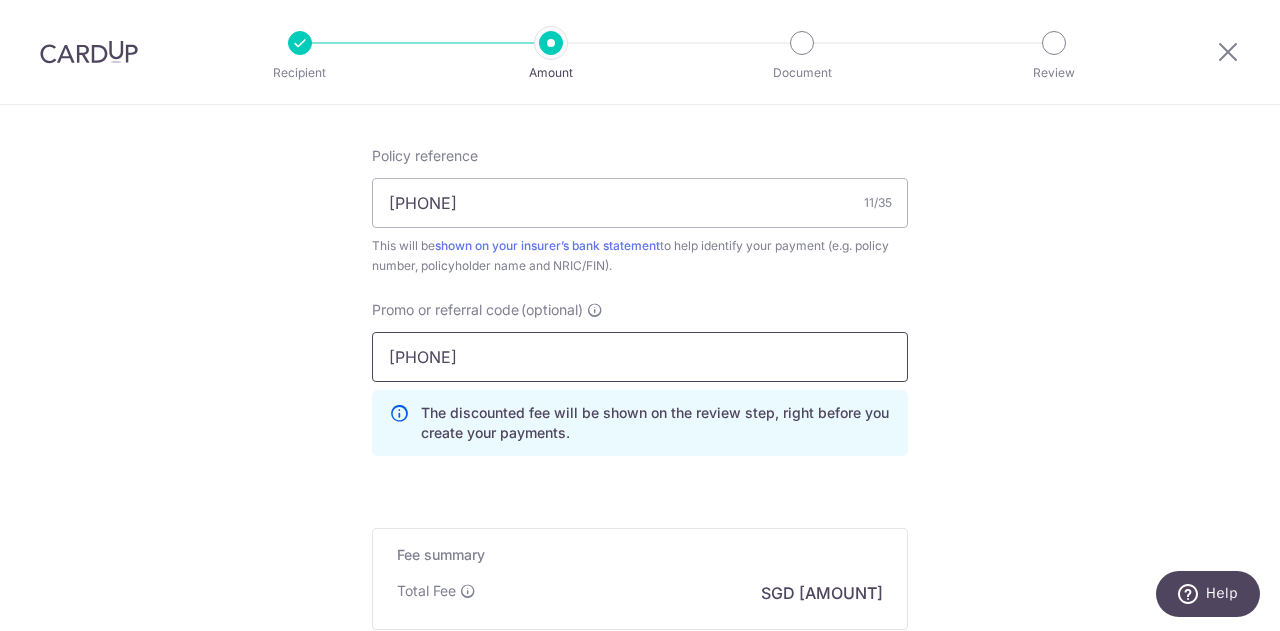 click on "[PHONE]" at bounding box center (640, 357) 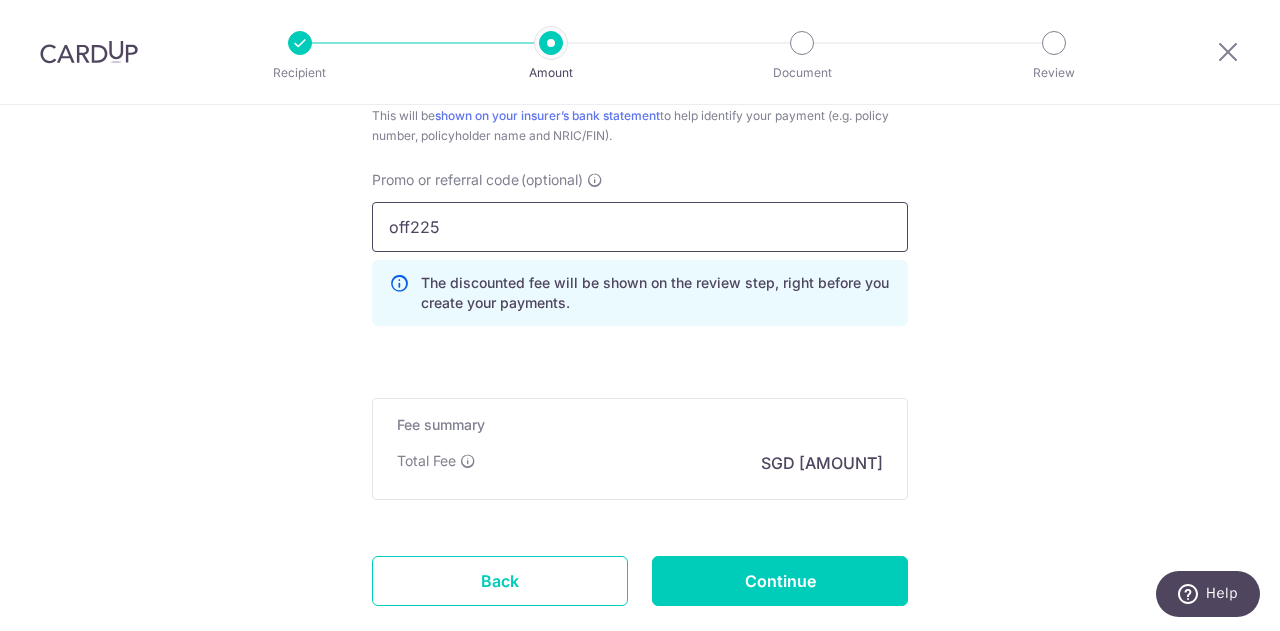 scroll, scrollTop: 1449, scrollLeft: 0, axis: vertical 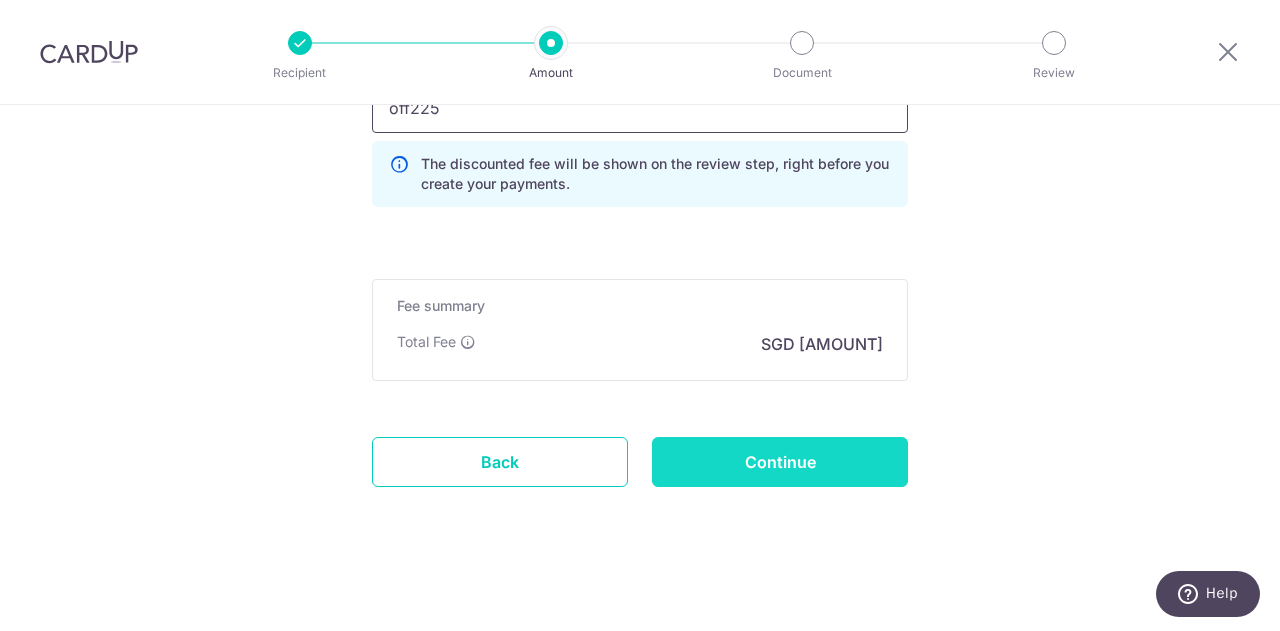 type on "off225" 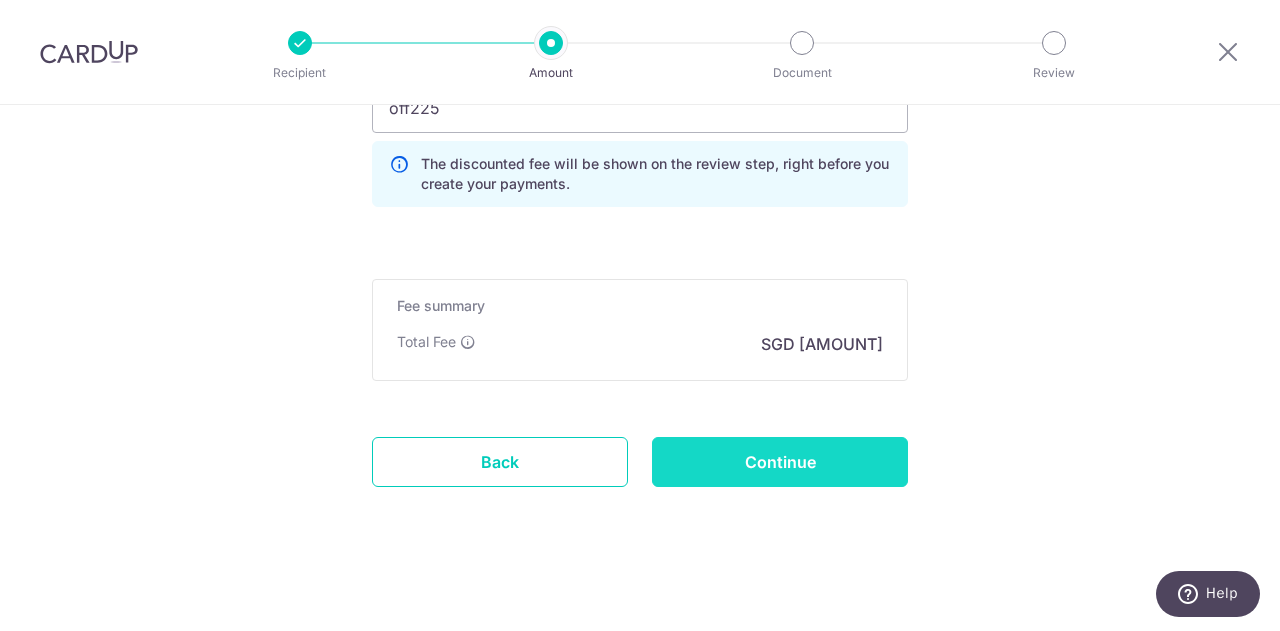 click on "Continue" at bounding box center (780, 462) 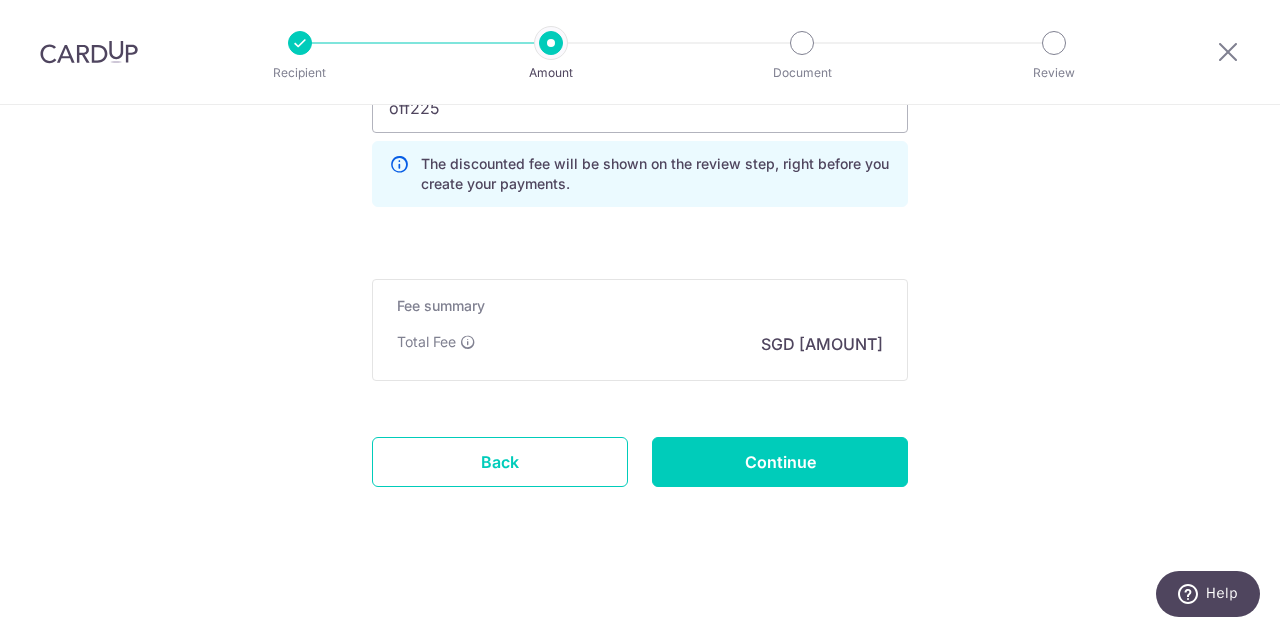 type on "Create Schedule" 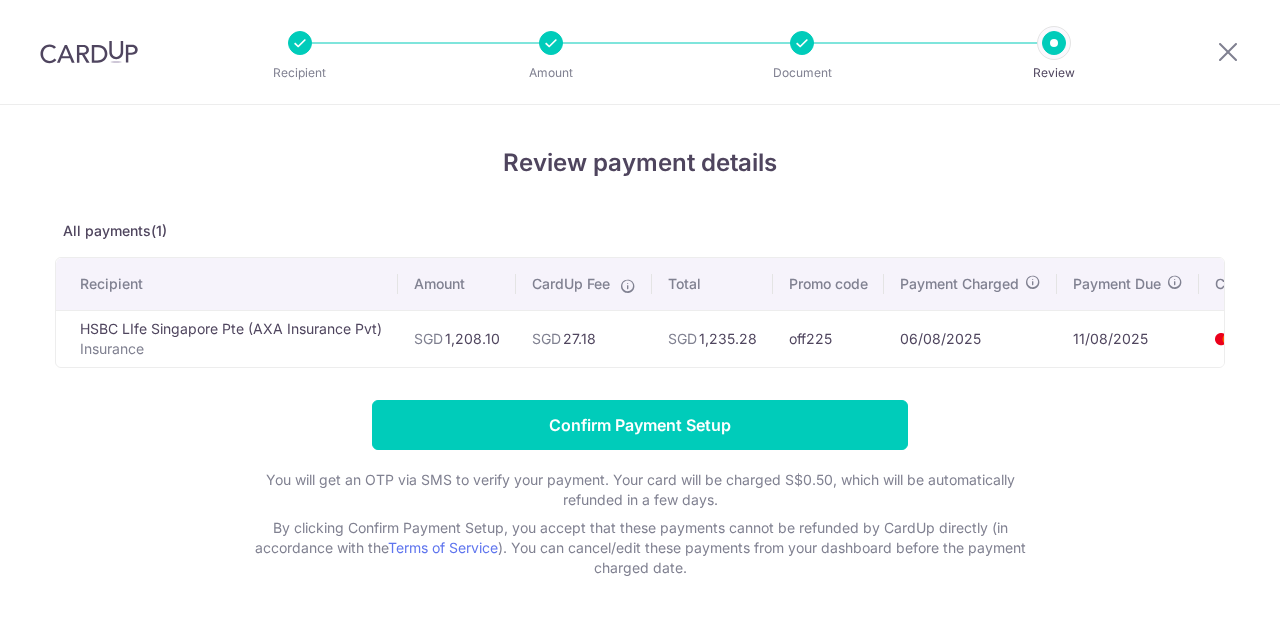 scroll, scrollTop: 0, scrollLeft: 0, axis: both 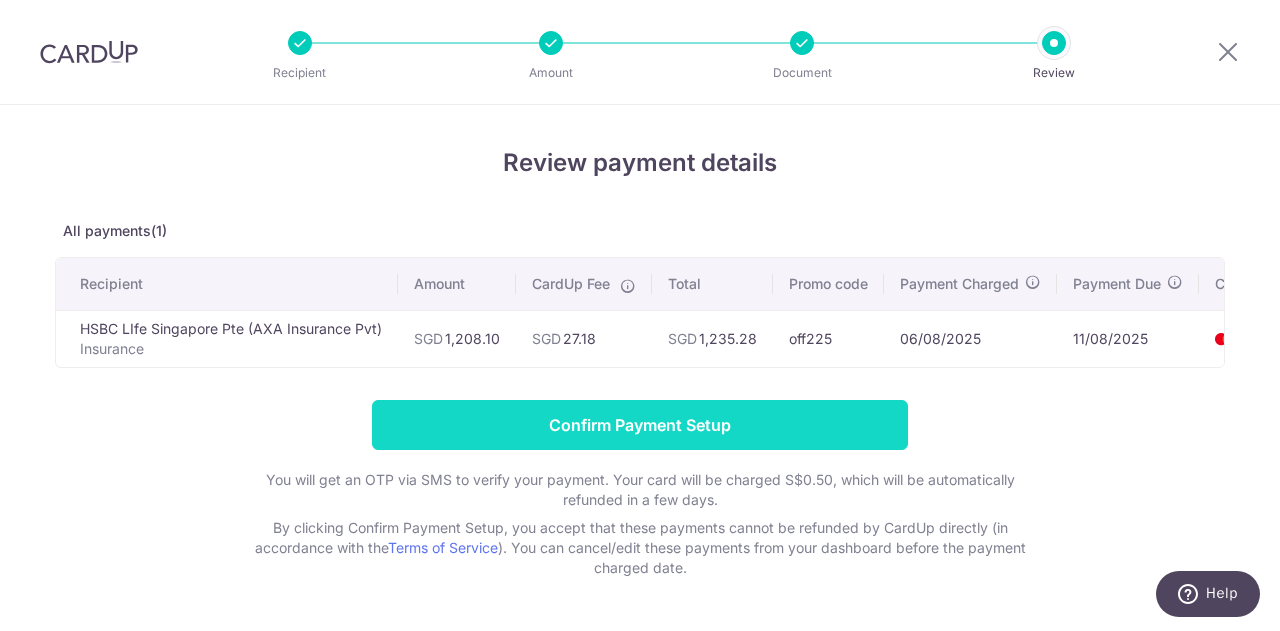 click on "Confirm Payment Setup" at bounding box center [640, 425] 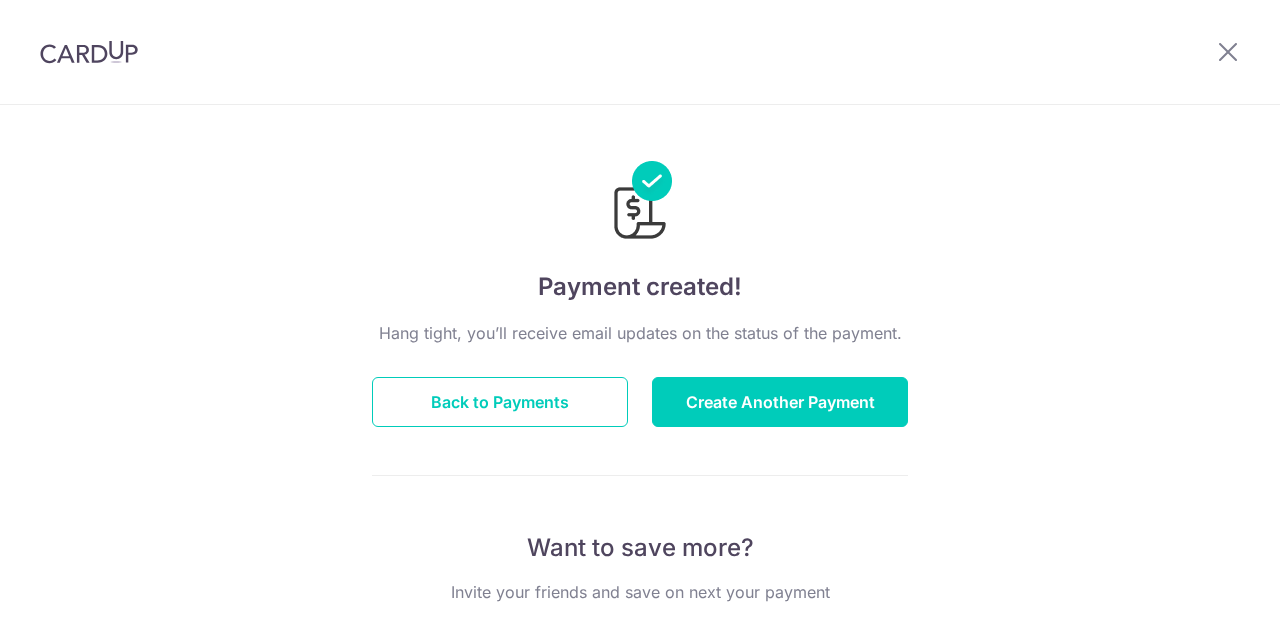 scroll, scrollTop: 0, scrollLeft: 0, axis: both 